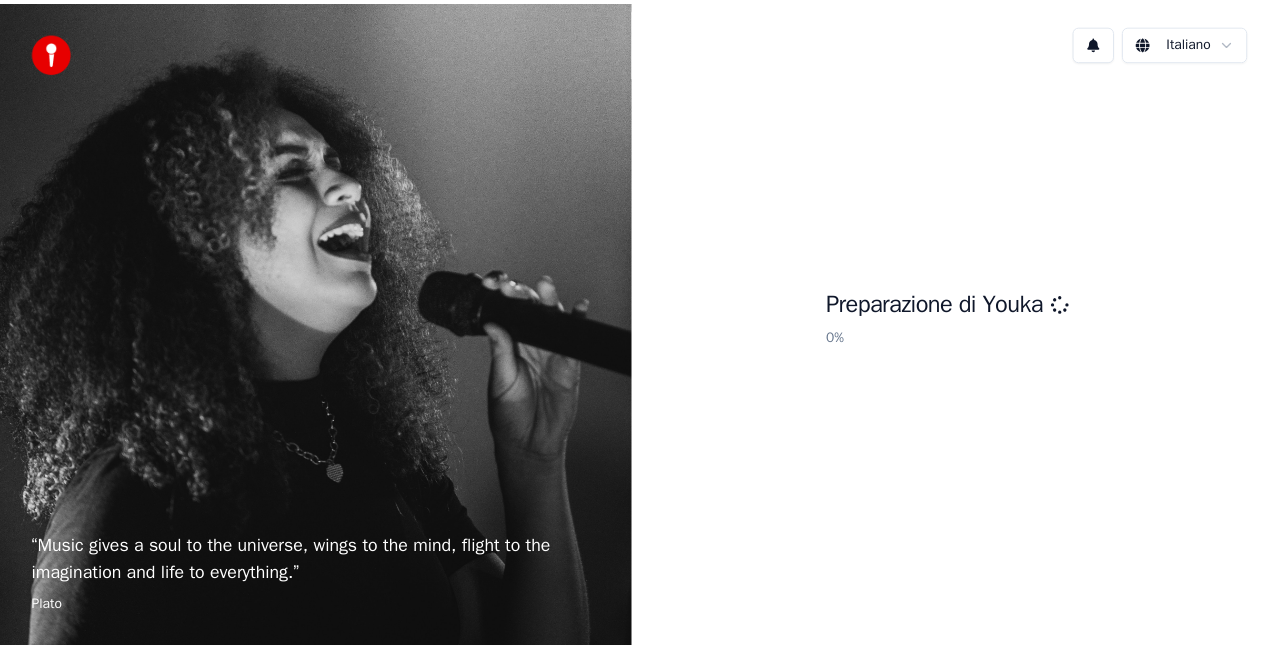 scroll, scrollTop: 0, scrollLeft: 0, axis: both 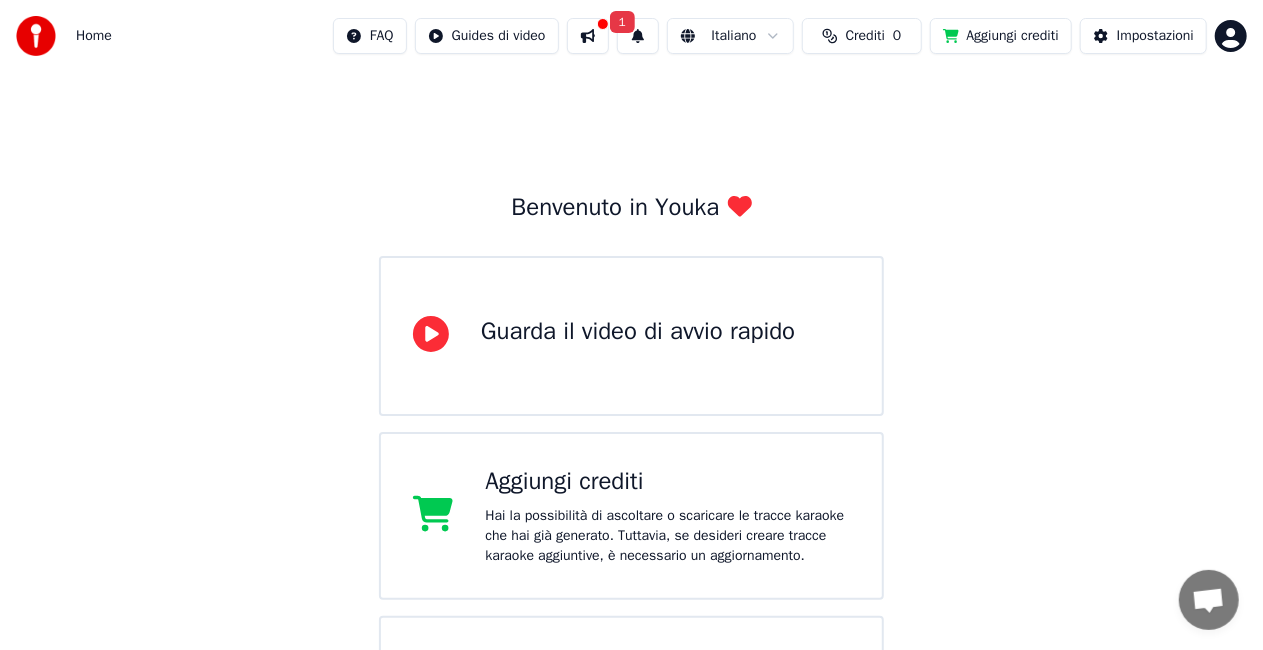 click at bounding box center (588, 36) 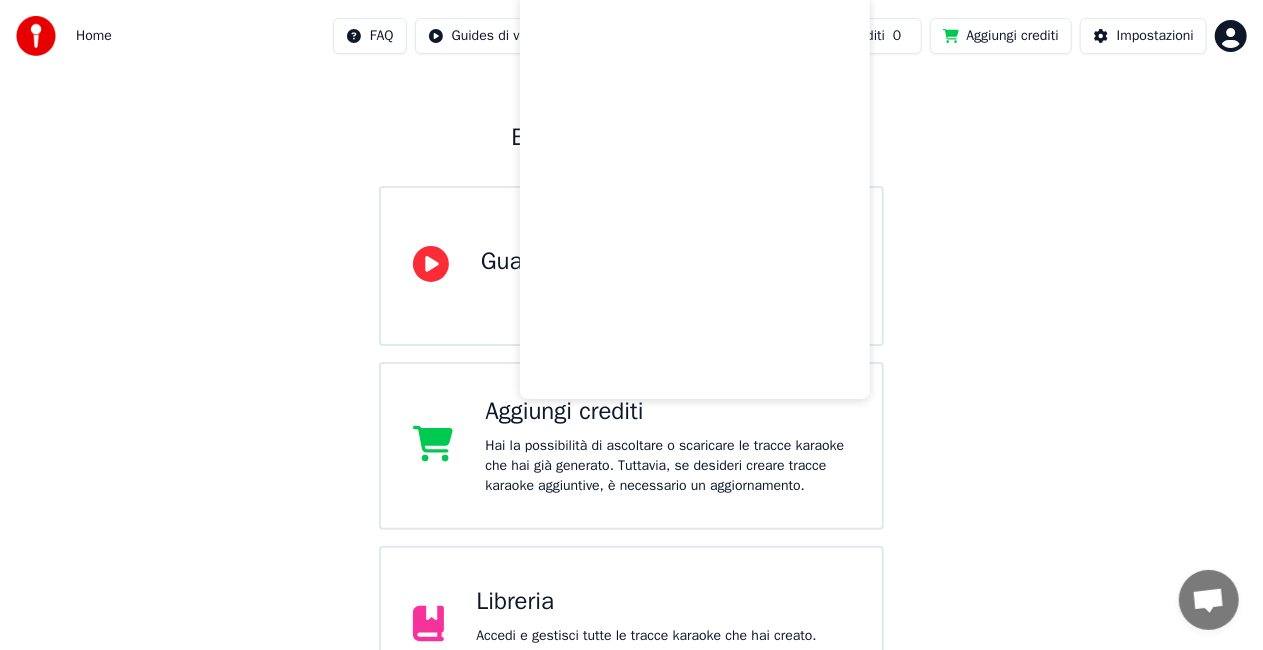 scroll, scrollTop: 100, scrollLeft: 0, axis: vertical 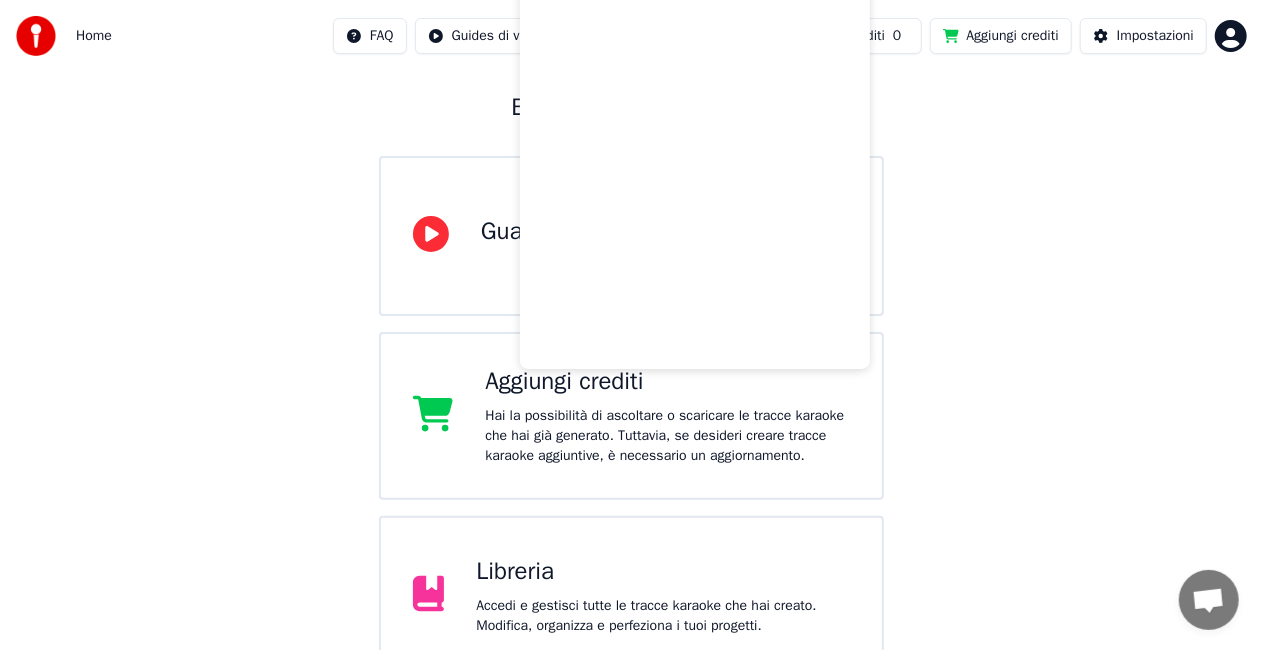click on "Benvenuto in Youka Guarda il video di avvio rapido Aggiungi crediti Hai la possibilità di ascoltare o scaricare le tracce karaoke che hai già generato. Tuttavia, se desideri creare tracce karaoke aggiuntive, è necessario un aggiornamento. Libreria Accedi e gestisci tutte le tracce karaoke che hai creato. Modifica, organizza e perfeziona i tuoi progetti. Crea Karaoke Crea un karaoke da file audio o video (MP3, MP4 e altro), oppure incolla un URL per generare istantaneamente un video karaoke con testi sincronizzati. Per favore, aggiorna alla versione più recente La tua versione di Youka è obsoleta. Per favore, salva la tua libreria e i tuoi parametri (Impostazioni > Zona pericolosa > Esporta impostazioni) e aggiorna alla versione più recente per continuare a utilizzare Youka." at bounding box center [631, 594] 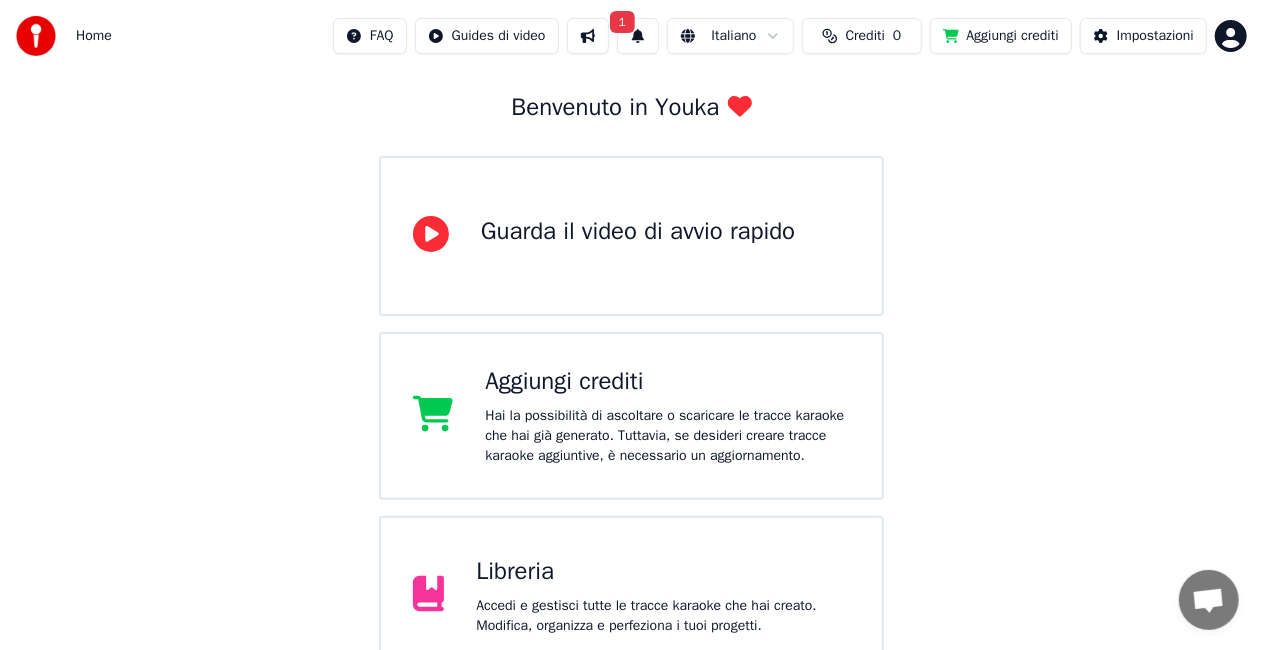 click at bounding box center (588, 36) 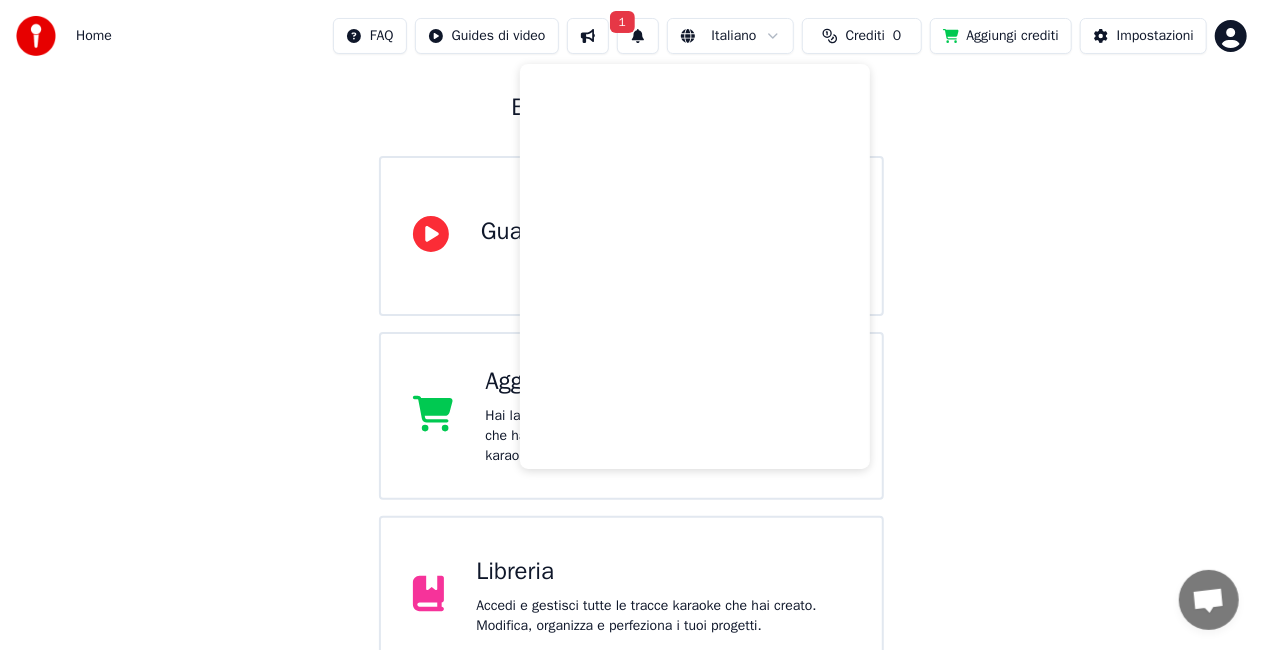 click at bounding box center (588, 36) 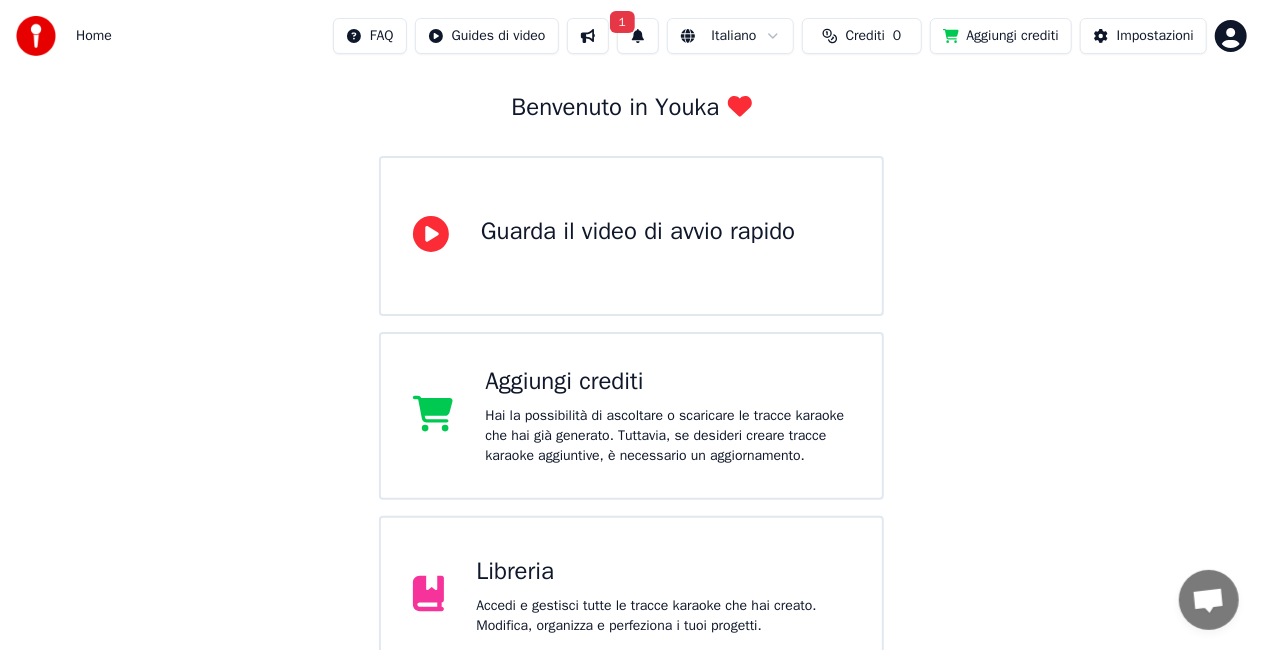 click at bounding box center (588, 36) 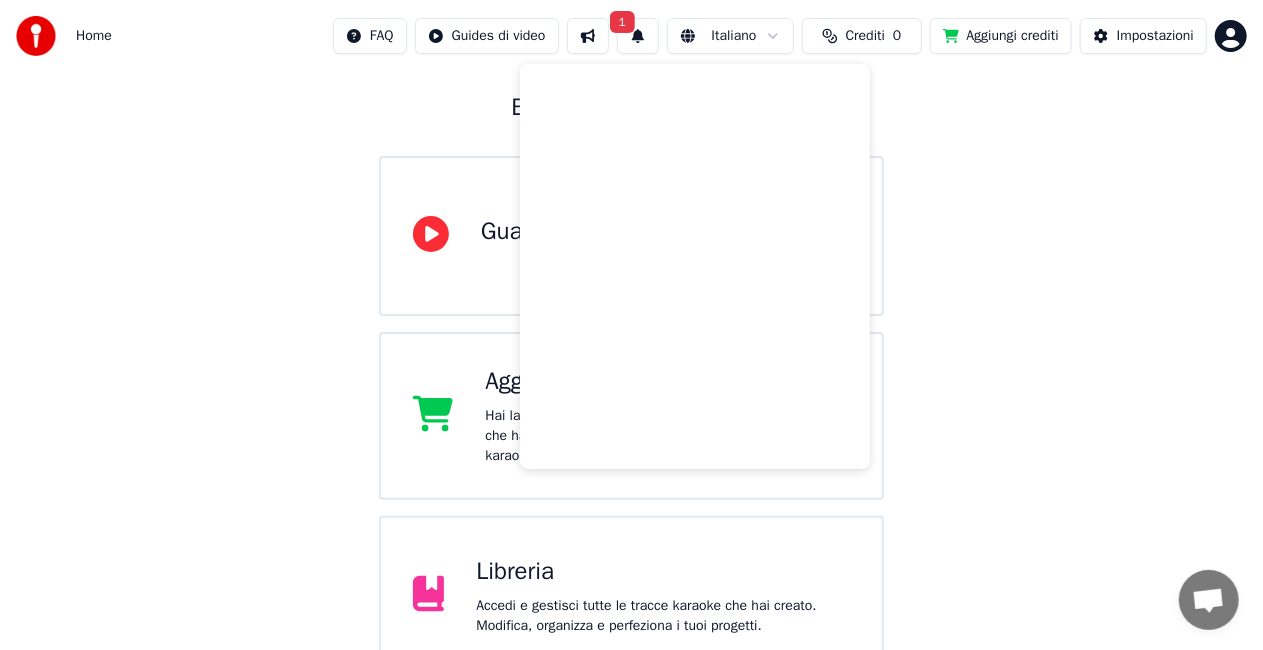 click on "Benvenuto in Youka Guarda il video di avvio rapido Aggiungi crediti Hai la possibilità di ascoltare o scaricare le tracce karaoke che hai già generato. Tuttavia, se desideri creare tracce karaoke aggiuntive, è necessario un aggiornamento. Libreria Accedi e gestisci tutte le tracce karaoke che hai creato. Modifica, organizza e perfeziona i tuoi progetti. Crea Karaoke Crea un karaoke da file audio o video (MP3, MP4 e altro), oppure incolla un URL per generare istantaneamente un video karaoke con testi sincronizzati. Per favore, aggiorna alla versione più recente La tua versione di Youka è obsoleta. Per favore, salva la tua libreria e i tuoi parametri (Impostazioni > Zona pericolosa > Esporta impostazioni) e aggiorna alla versione più recente per continuare a utilizzare Youka." at bounding box center (631, 534) 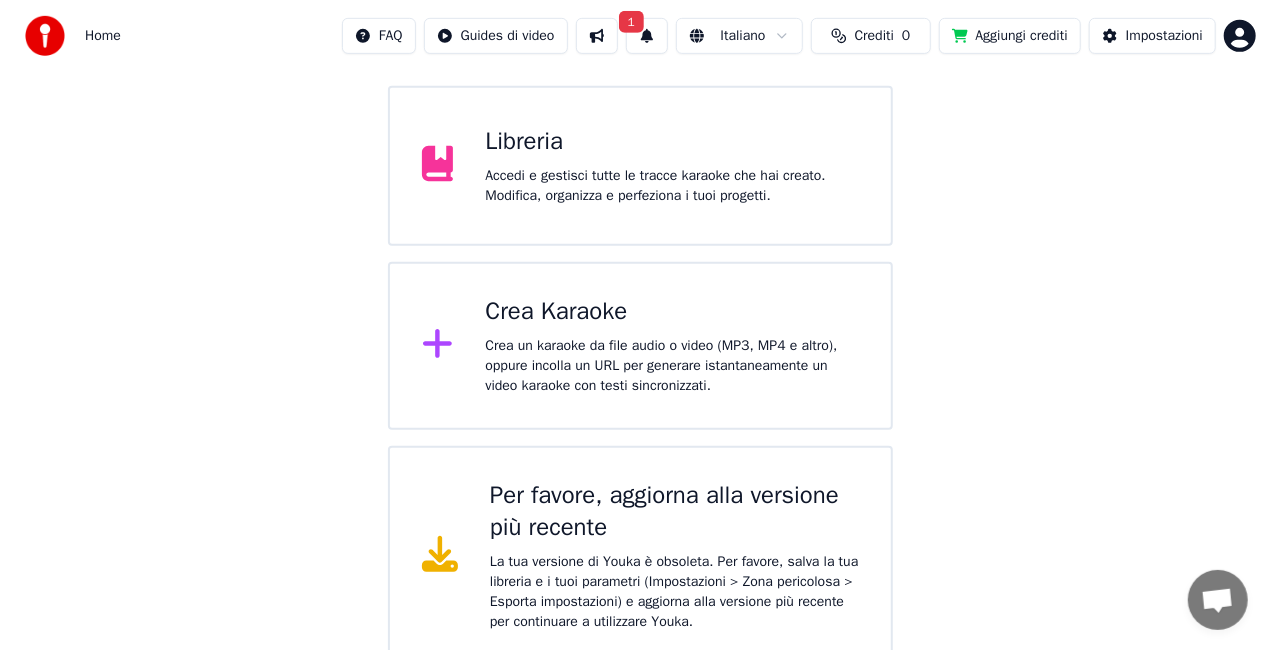 scroll, scrollTop: 546, scrollLeft: 0, axis: vertical 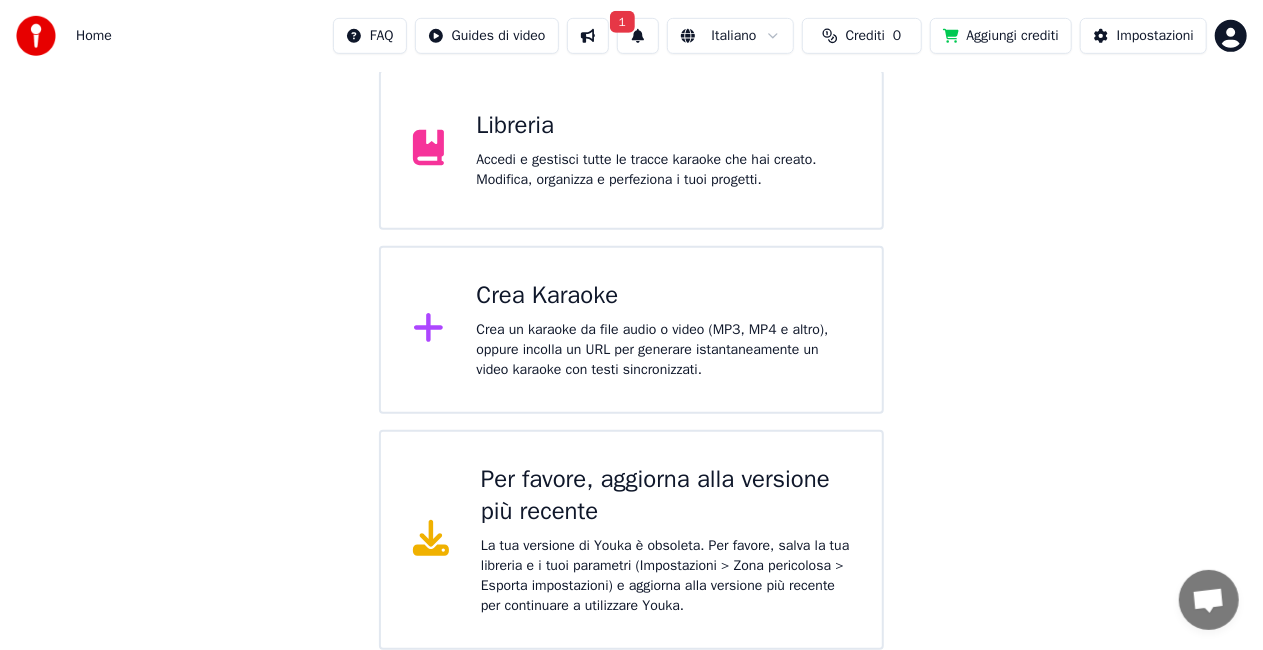 click 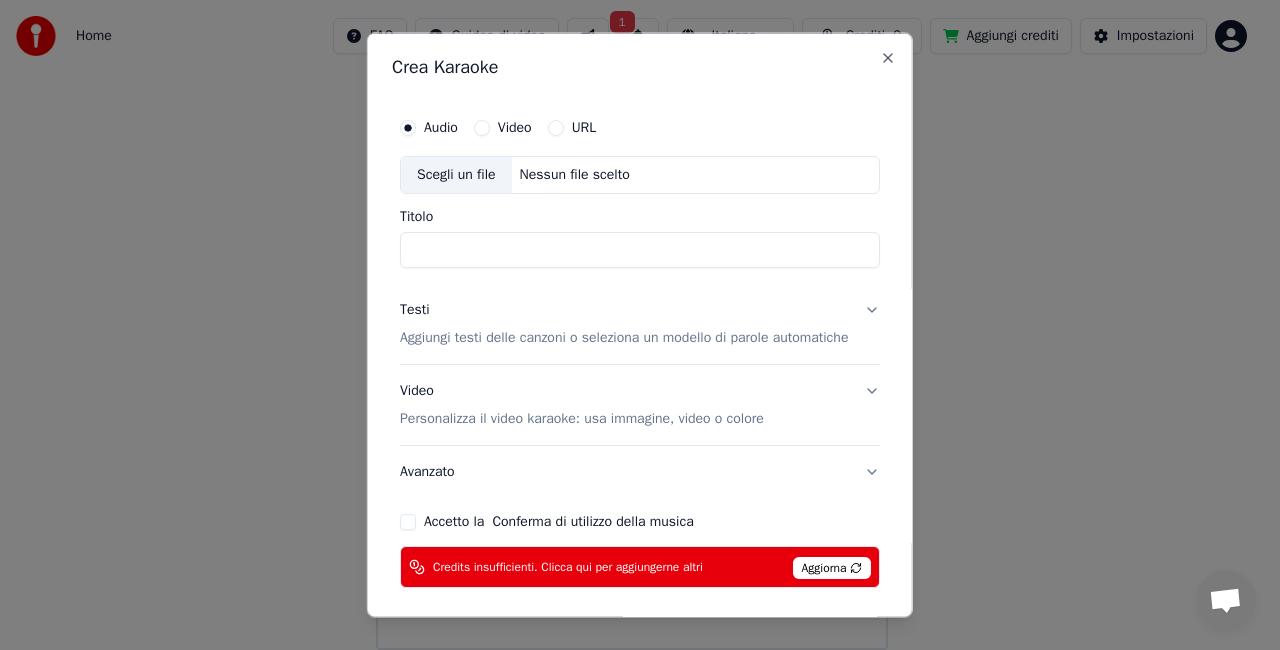 click on "Scegli un file" at bounding box center (456, 175) 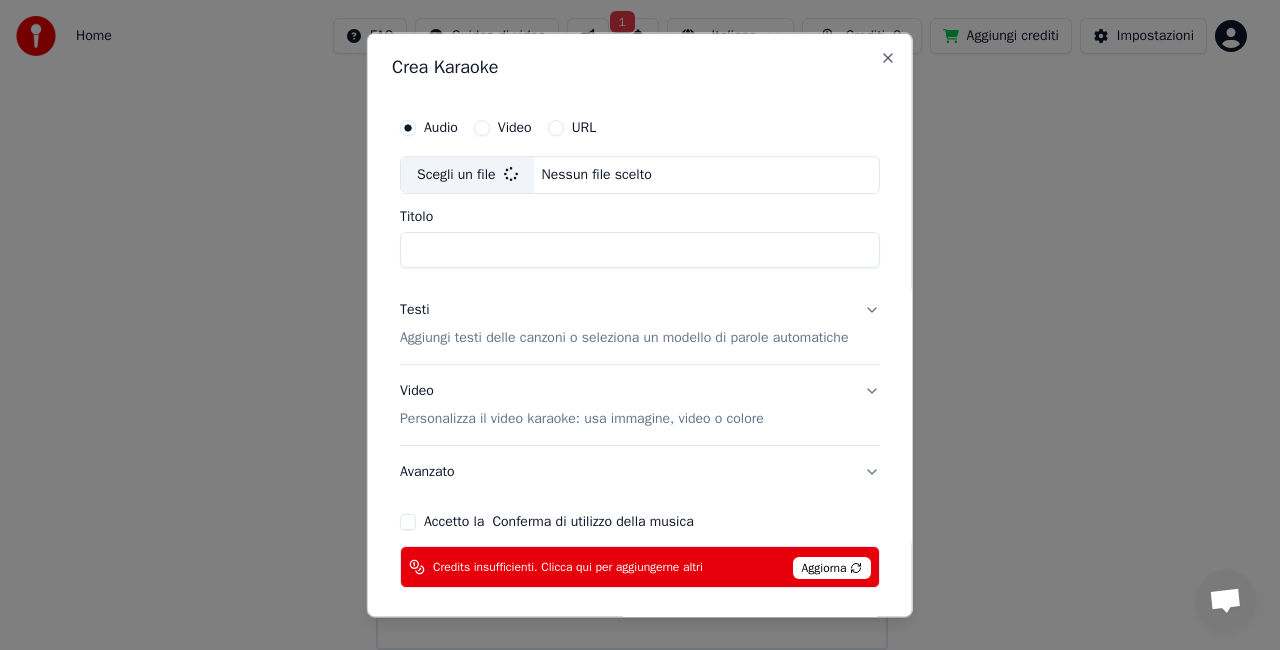 type on "**********" 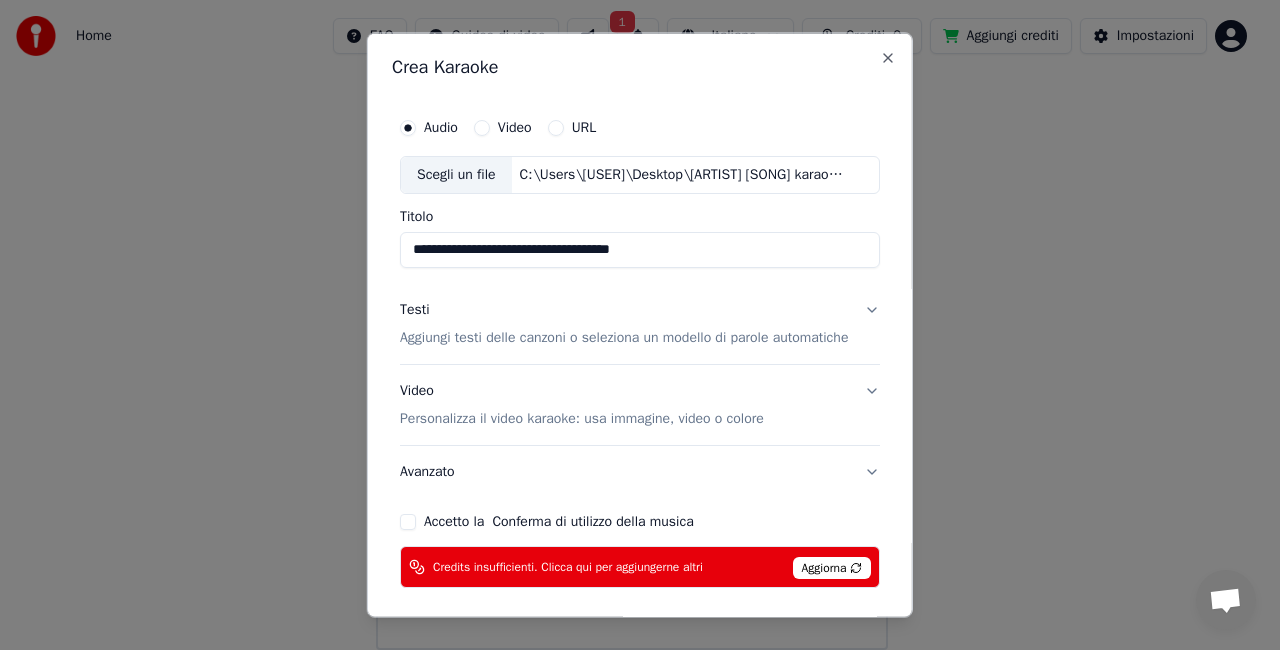 click on "Personalizza il video karaoke: usa immagine, video o colore" at bounding box center (582, 418) 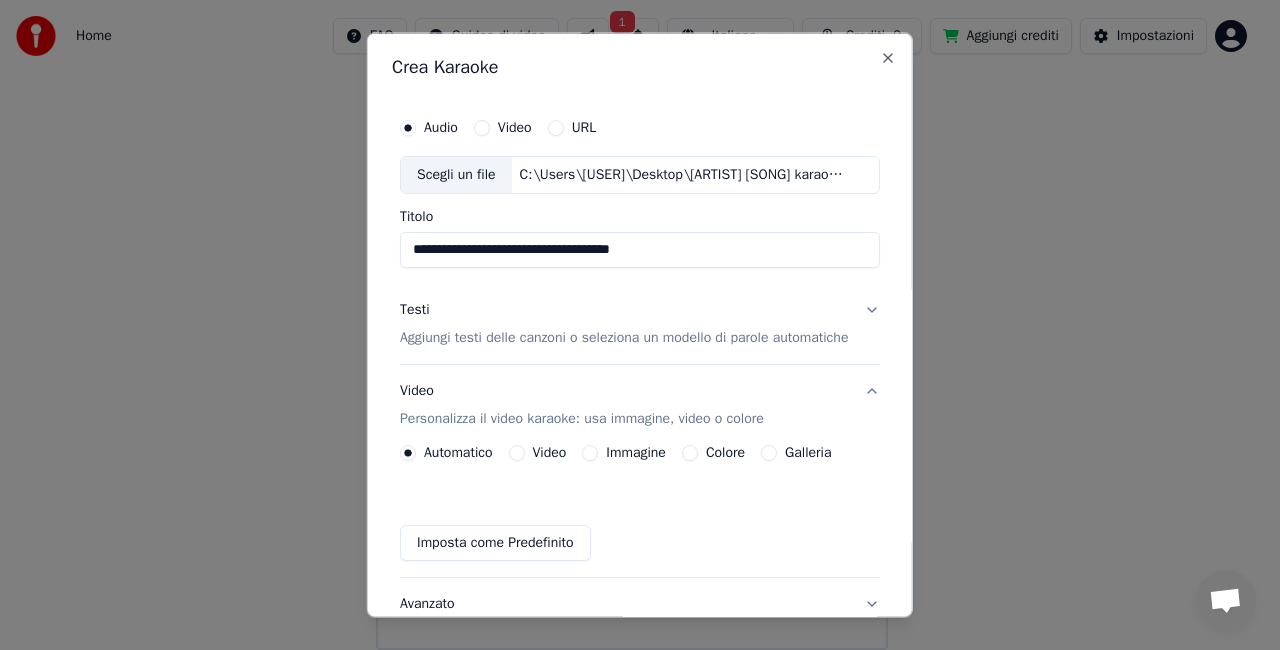 click on "Immagine" at bounding box center [590, 452] 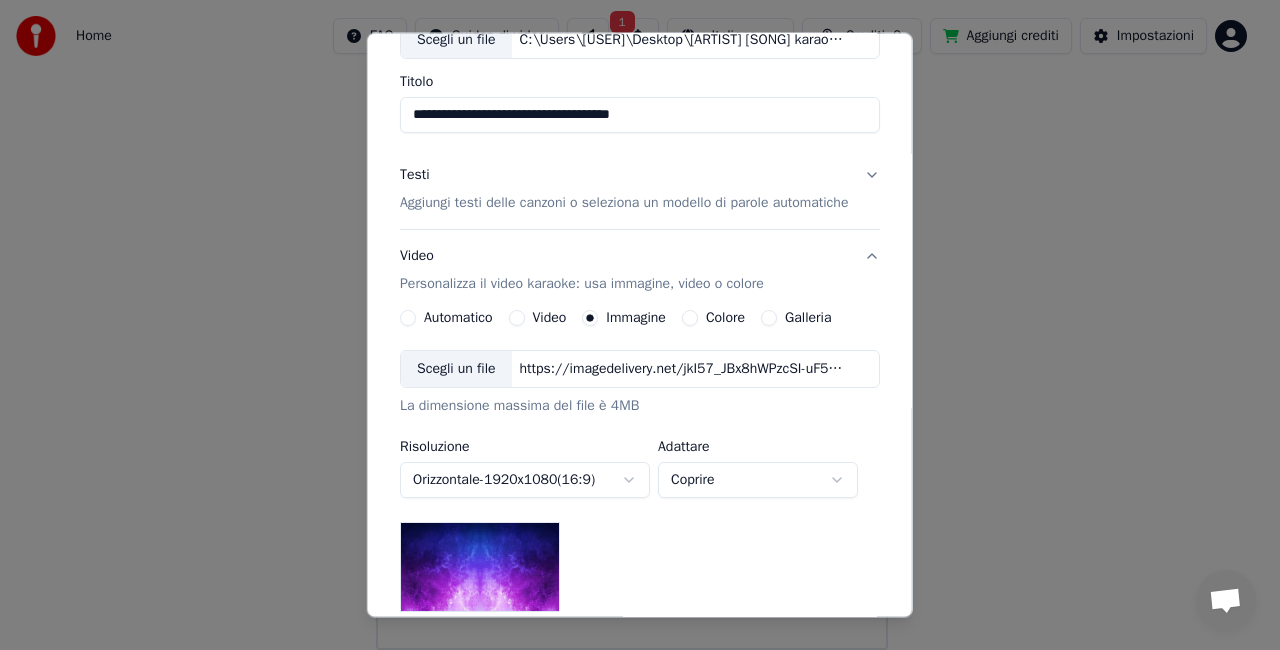 scroll, scrollTop: 200, scrollLeft: 0, axis: vertical 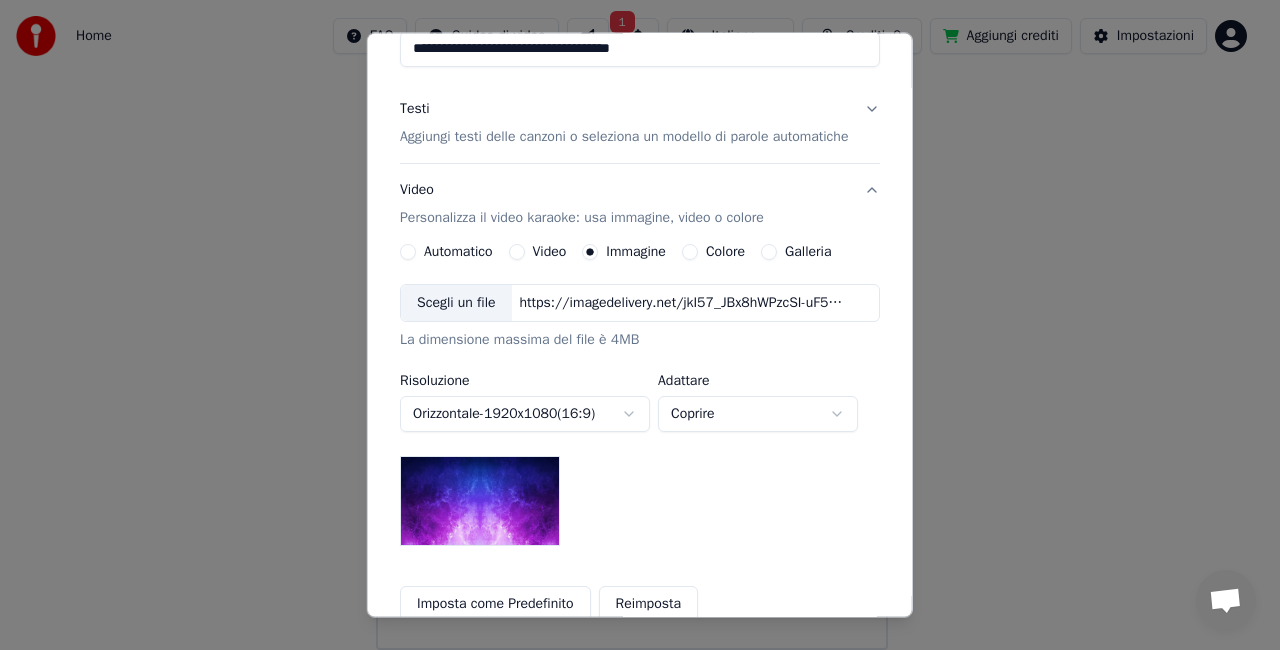 click on "Scegli un file" at bounding box center [456, 303] 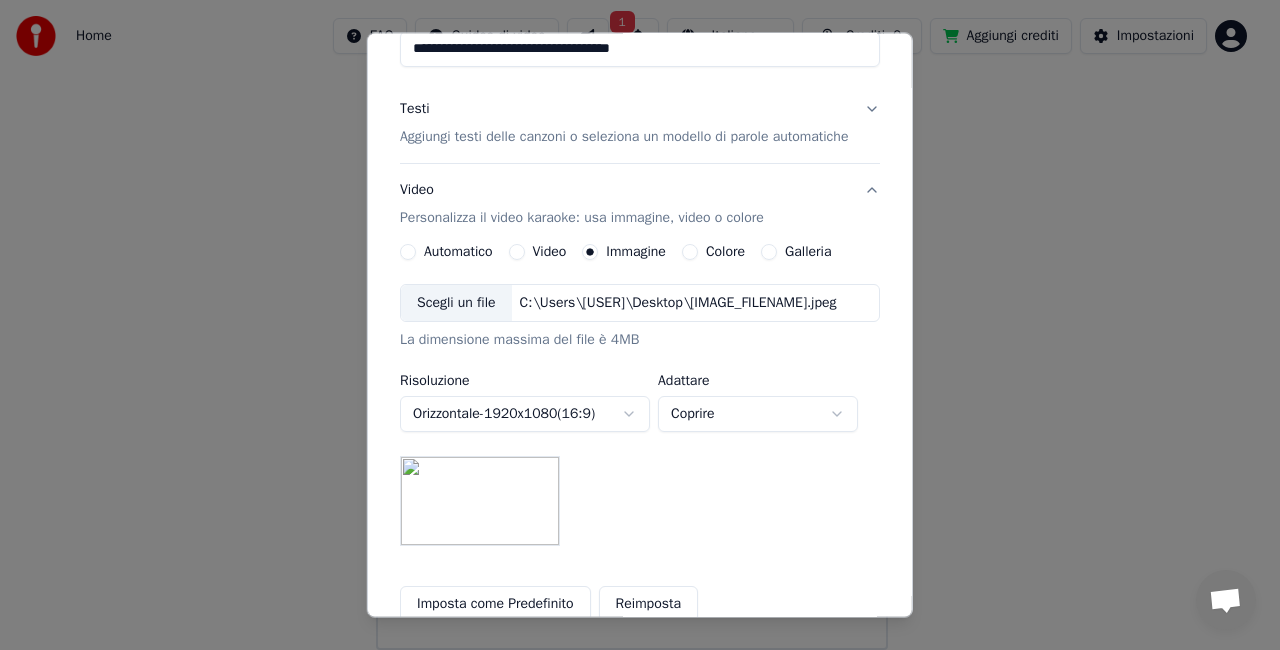 click on "Home FAQ Guides di video 1 Italiano Crediti 0 Aggiungi crediti Impostazioni Benvenuto in Youka Guarda il video di avvio rapido Aggiungi crediti Hai la possibilità di ascoltare o scaricare le tracce karaoke che hai già generato. Tuttavia, se desideri creare tracce karaoke aggiuntive, è necessario un aggiornamento. Libreria Accedi e gestisci tutte le tracce karaoke che hai creato. Modifica, organizza e perfeziona i tuoi progetti. Crea Karaoke Crea un karaoke da file audio o video (MP3, MP4 e altro), oppure incolla un URL per generare istantaneamente un video karaoke con testi sincronizzati. Per favore, aggiorna alla versione più recente La tua versione di Youka è obsoleta. Per favore, salva la tua libreria e i tuoi parametri (Impostazioni > Zona pericolosa > Esporta impostazioni) e aggiorna alla versione più recente per continuare a utilizzare Youka. Crea Karaoke Audio Video URL Scegli un file C:\Users\[USER]\Desktop\[ARTIST]   [SONG] karaoke.mp4 Titolo Testi Video Automatico Video  -" at bounding box center (631, 52) 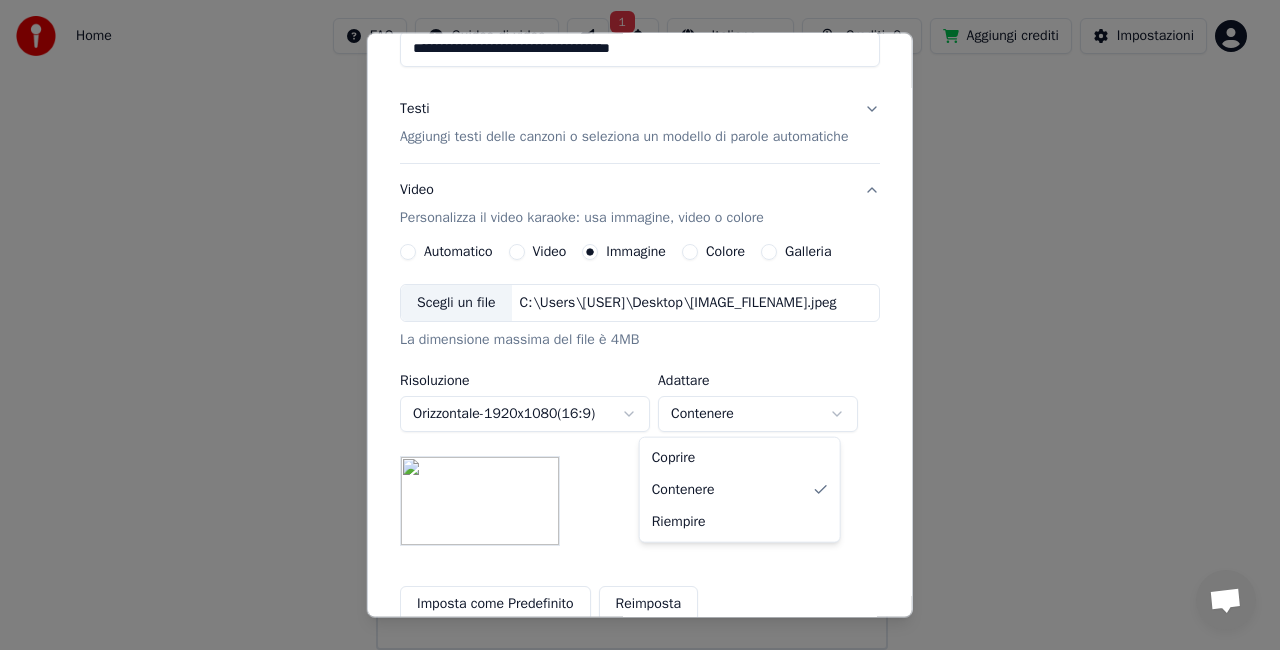 click on "Home FAQ Guides di video 1 Italiano Crediti 0 Aggiungi crediti Impostazioni Benvenuto in Youka Guarda il video di avvio rapido Aggiungi crediti Hai la possibilità di ascoltare o scaricare le tracce karaoke che hai già generato. Tuttavia, se desideri creare tracce karaoke aggiuntive, è necessario un aggiornamento. Libreria Accedi e gestisci tutte le tracce karaoke che hai creato. Modifica, organizza e perfeziona i tuoi progetti. Crea Karaoke Crea un karaoke da file audio o video (MP3, MP4 e altro), oppure incolla un URL per generare istantaneamente un video karaoke con testi sincronizzati. Per favore, aggiorna alla versione più recente La tua versione di Youka è obsoleta. Per favore, salva la tua libreria e i tuoi parametri (Impostazioni > Zona pericolosa > Esporta impostazioni) e aggiorna alla versione più recente per continuare a utilizzare Youka. Crea Karaoke Audio Video URL Scegli un file C:\Users\[USER]\Desktop\[ARTIST]   [SONG] karaoke.mp4 Titolo Testi Video Automatico Video  -" at bounding box center (631, 52) 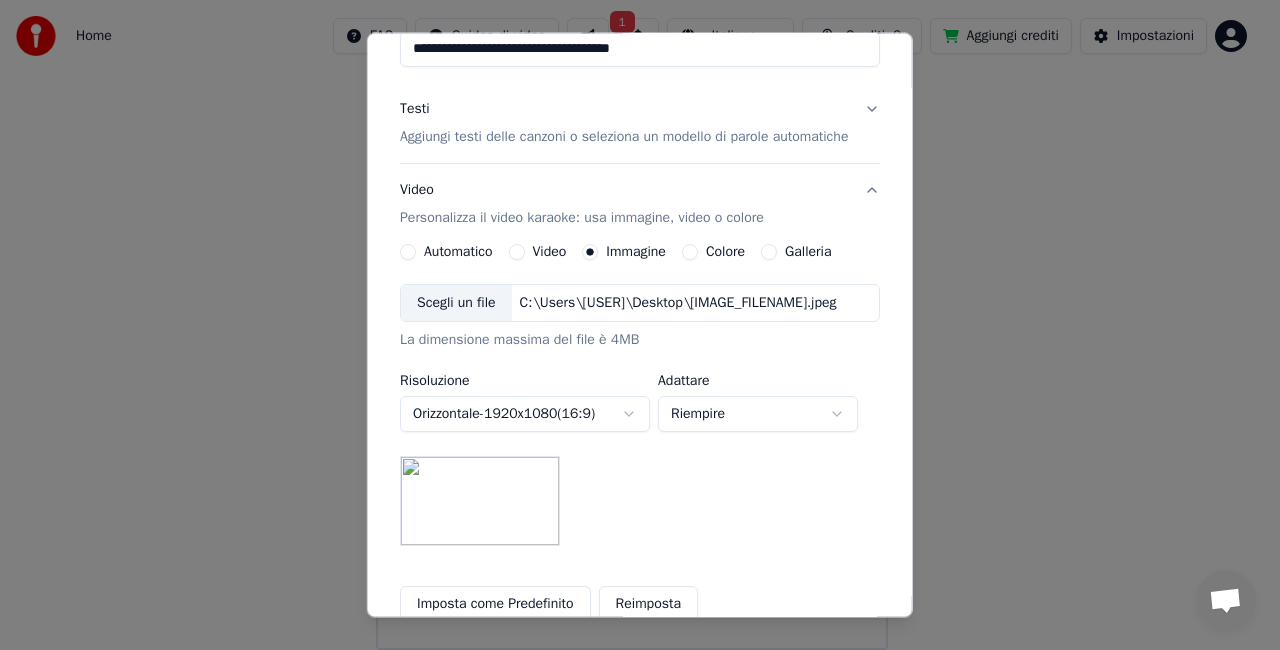 click on "Home FAQ Guides di video 1 Italiano Crediti 0 Aggiungi crediti Impostazioni Benvenuto in Youka Guarda il video di avvio rapido Aggiungi crediti Hai la possibilità di ascoltare o scaricare le tracce karaoke che hai già generato. Tuttavia, se desideri creare tracce karaoke aggiuntive, è necessario un aggiornamento. Libreria Accedi e gestisci tutte le tracce karaoke che hai creato. Modifica, organizza e perfeziona i tuoi progetti. Crea Karaoke Crea un karaoke da file audio o video (MP3, MP4 e altro), oppure incolla un URL per generare istantaneamente un video karaoke con testi sincronizzati. Per favore, aggiorna alla versione più recente La tua versione di Youka è obsoleta. Per favore, salva la tua libreria e i tuoi parametri (Impostazioni > Zona pericolosa > Esporta impostazioni) e aggiorna alla versione più recente per continuare a utilizzare Youka. Crea Karaoke Audio Video URL Scegli un file C:\Users\[USER]\Desktop\[ARTIST]   [SONG] karaoke.mp4 Titolo Testi Video Automatico Video  -" at bounding box center (631, 52) 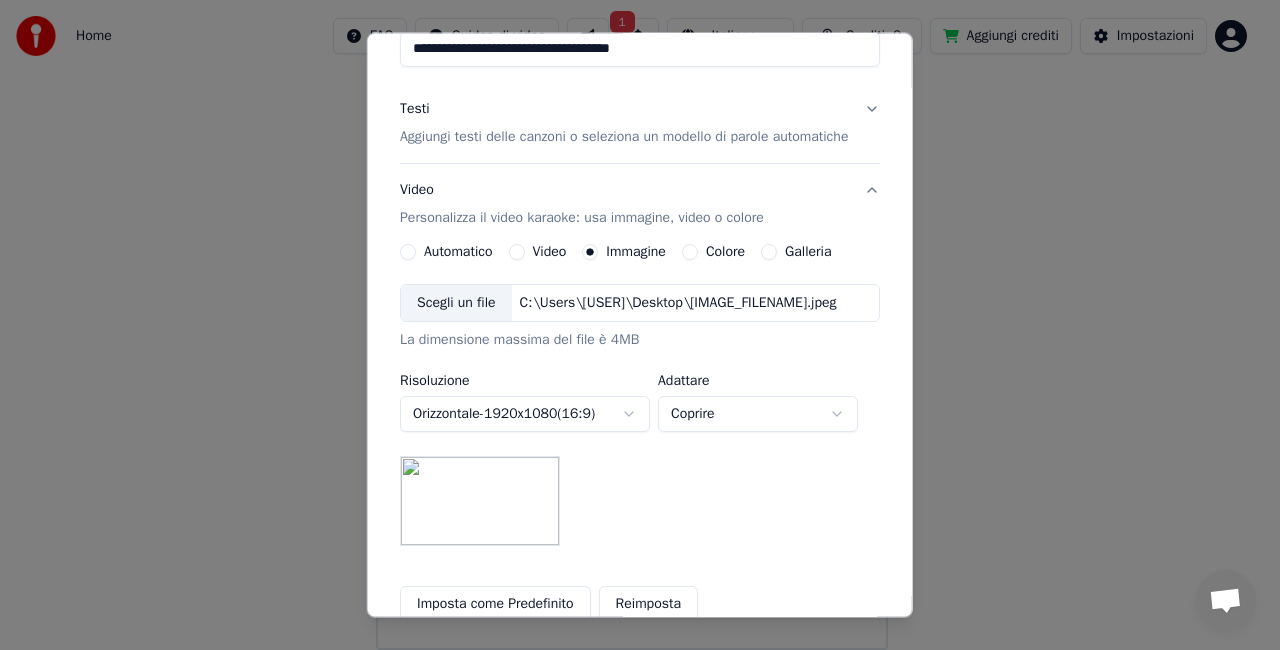click on "Home FAQ Guides di video 1 Italiano Crediti 0 Aggiungi crediti Impostazioni Benvenuto in Youka Guarda il video di avvio rapido Aggiungi crediti Hai la possibilità di ascoltare o scaricare le tracce karaoke che hai già generato. Tuttavia, se desideri creare tracce karaoke aggiuntive, è necessario un aggiornamento. Libreria Accedi e gestisci tutte le tracce karaoke che hai creato. Modifica, organizza e perfeziona i tuoi progetti. Crea Karaoke Crea un karaoke da file audio o video (MP3, MP4 e altro), oppure incolla un URL per generare istantaneamente un video karaoke con testi sincronizzati. Per favore, aggiorna alla versione più recente La tua versione di Youka è obsoleta. Per favore, salva la tua libreria e i tuoi parametri (Impostazioni > Zona pericolosa > Esporta impostazioni) e aggiorna alla versione più recente per continuare a utilizzare Youka. Crea Karaoke Audio Video URL Scegli un file C:\Users\[USER]\Desktop\[ARTIST]   [SONG] karaoke.mp4 Titolo Testi Video Automatico Video  -" at bounding box center [631, 52] 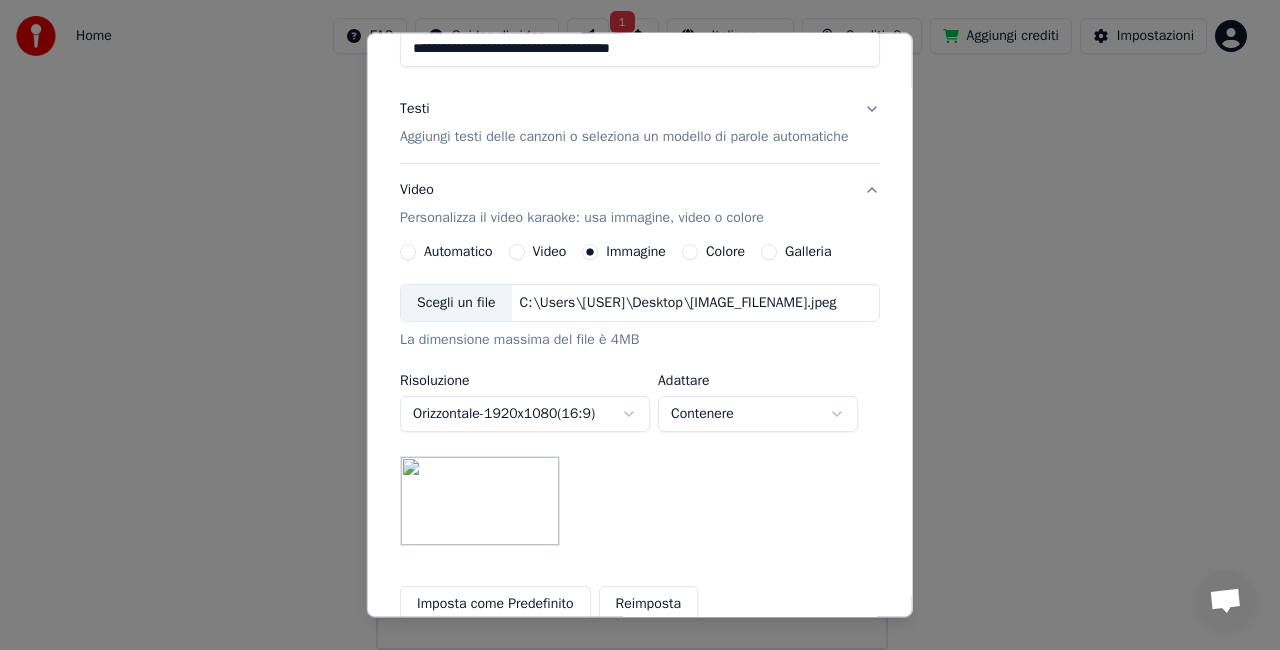 click on "Home FAQ Guides di video 1 Italiano Crediti 0 Aggiungi crediti Impostazioni Benvenuto in Youka Guarda il video di avvio rapido Aggiungi crediti Hai la possibilità di ascoltare o scaricare le tracce karaoke che hai già generato. Tuttavia, se desideri creare tracce karaoke aggiuntive, è necessario un aggiornamento. Libreria Accedi e gestisci tutte le tracce karaoke che hai creato. Modifica, organizza e perfeziona i tuoi progetti. Crea Karaoke Crea un karaoke da file audio o video (MP3, MP4 e altro), oppure incolla un URL per generare istantaneamente un video karaoke con testi sincronizzati. Per favore, aggiorna alla versione più recente La tua versione di Youka è obsoleta. Per favore, salva la tua libreria e i tuoi parametri (Impostazioni > Zona pericolosa > Esporta impostazioni) e aggiorna alla versione più recente per continuare a utilizzare Youka. Crea Karaoke Audio Video URL Scegli un file C:\Users\[USER]\Desktop\[ARTIST]   [SONG] karaoke.mp4 Titolo Testi Video Automatico Video  -" at bounding box center (631, 52) 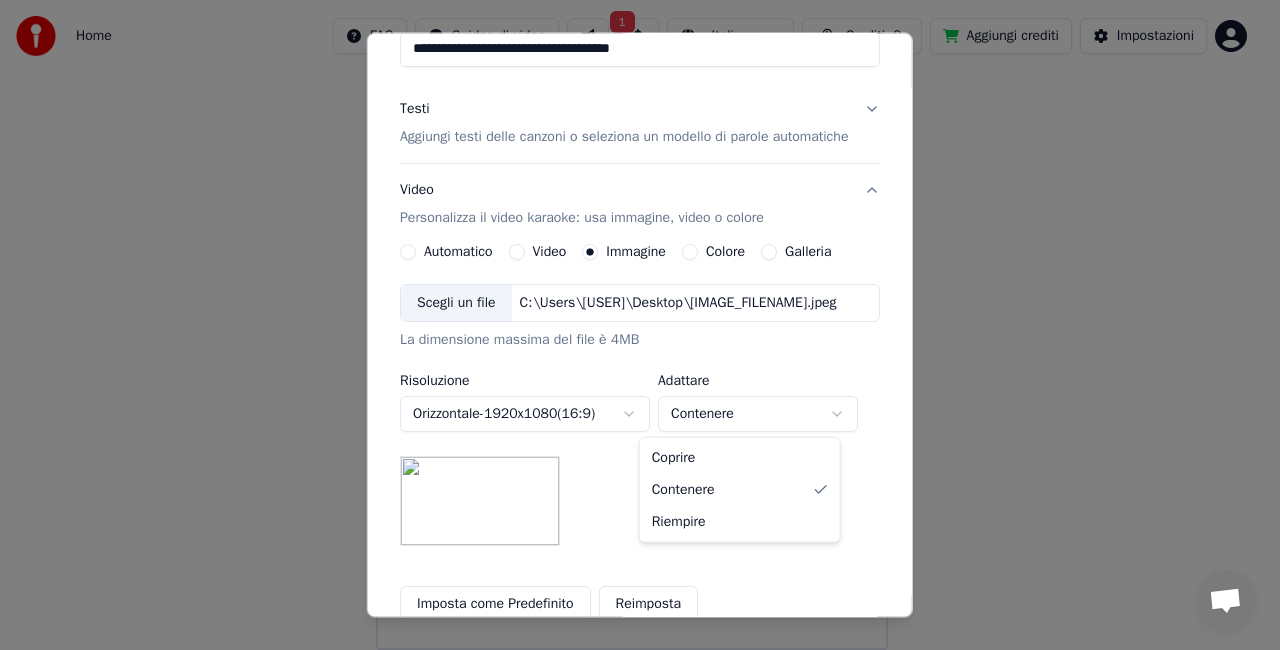 select on "****" 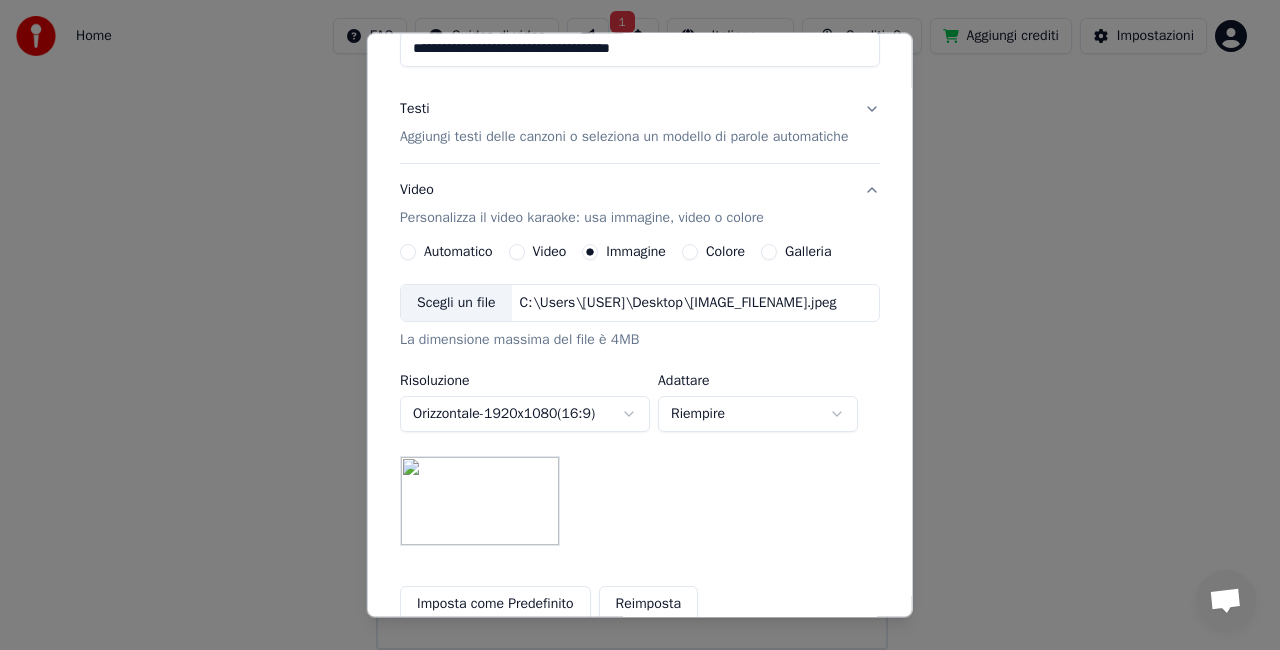 click on "**********" at bounding box center (640, 415) 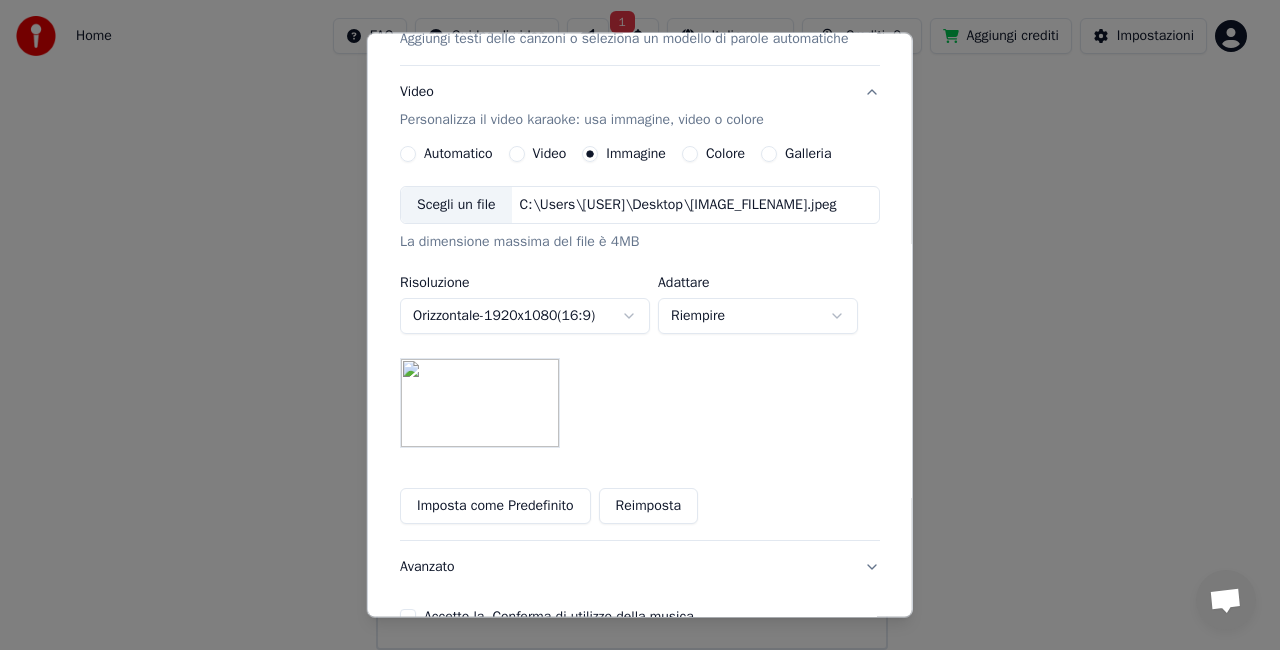 scroll, scrollTop: 473, scrollLeft: 0, axis: vertical 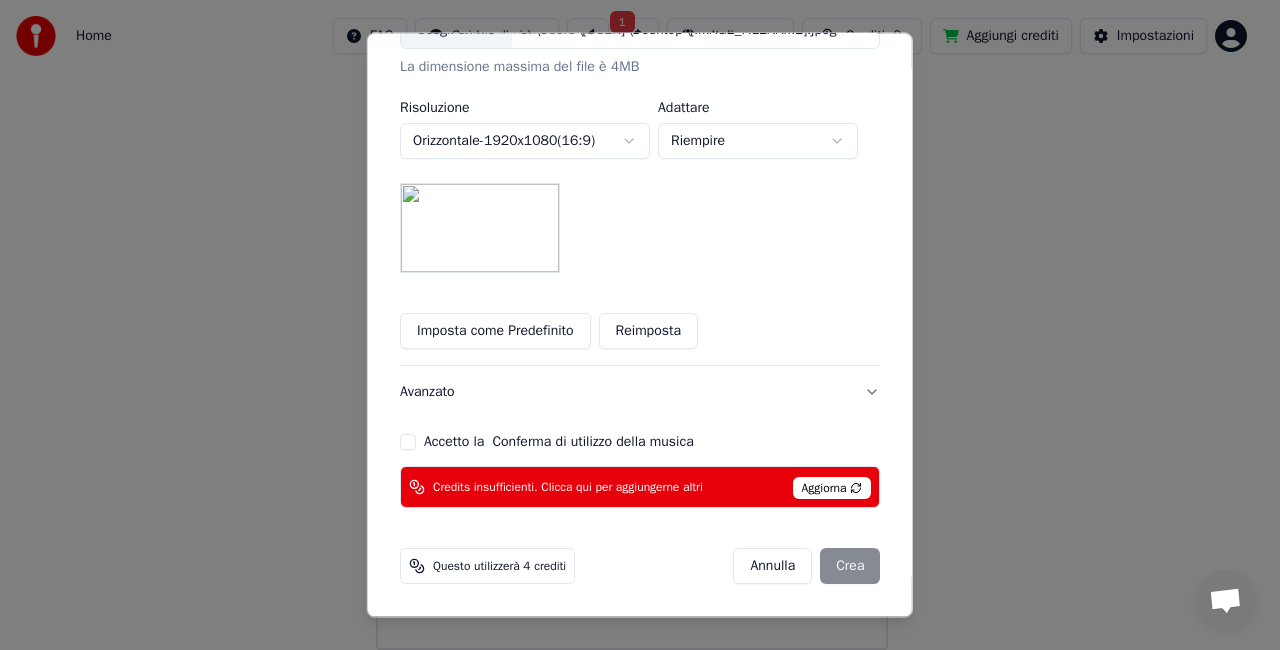 click on "Accetto la   Conferma di utilizzo della musica" at bounding box center [408, 442] 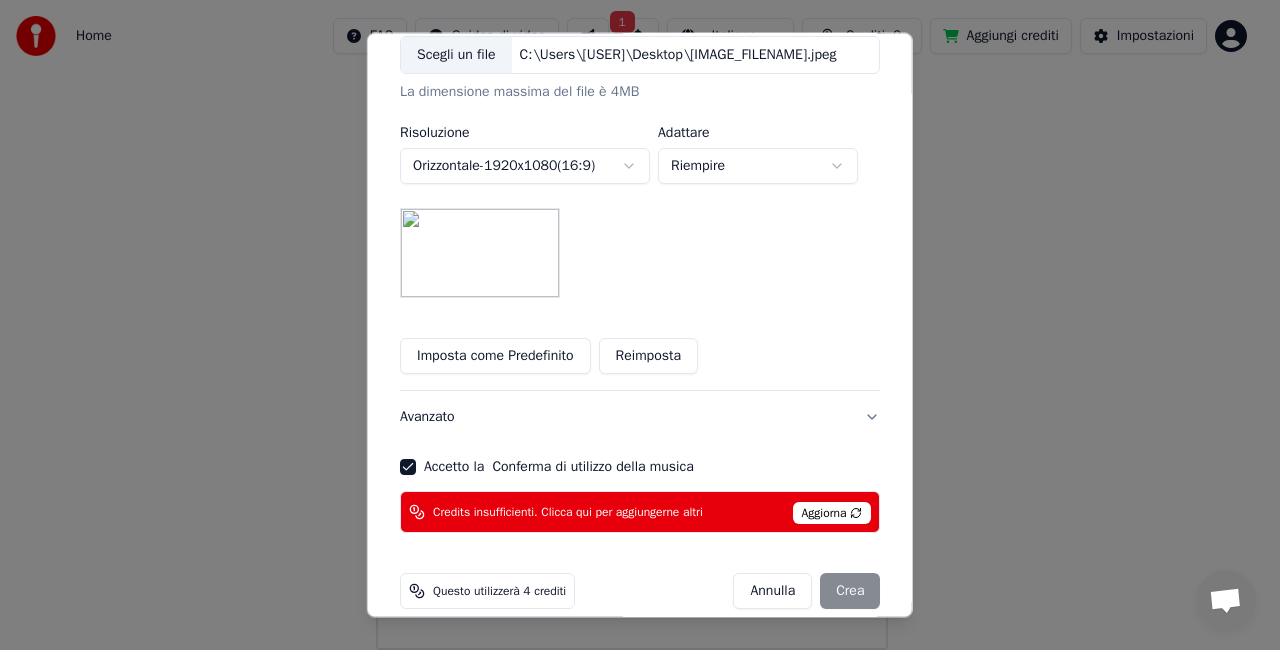 scroll, scrollTop: 473, scrollLeft: 0, axis: vertical 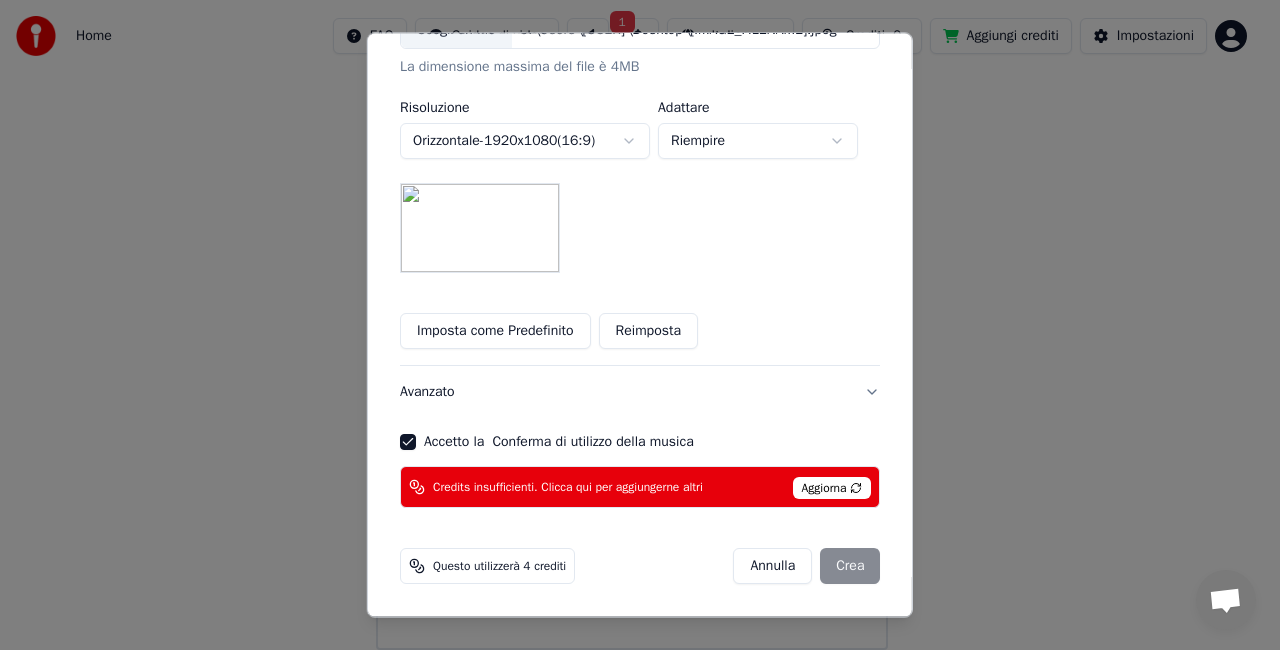 click on "Annulla Crea" at bounding box center (806, 566) 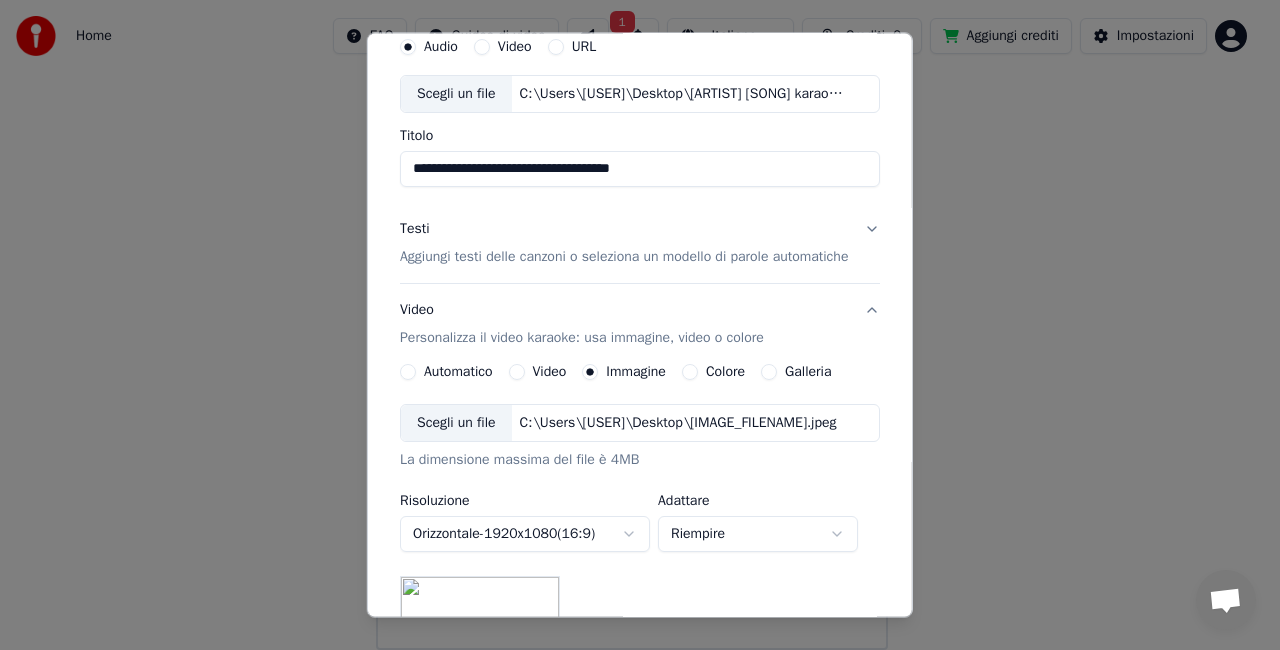 scroll, scrollTop: 200, scrollLeft: 0, axis: vertical 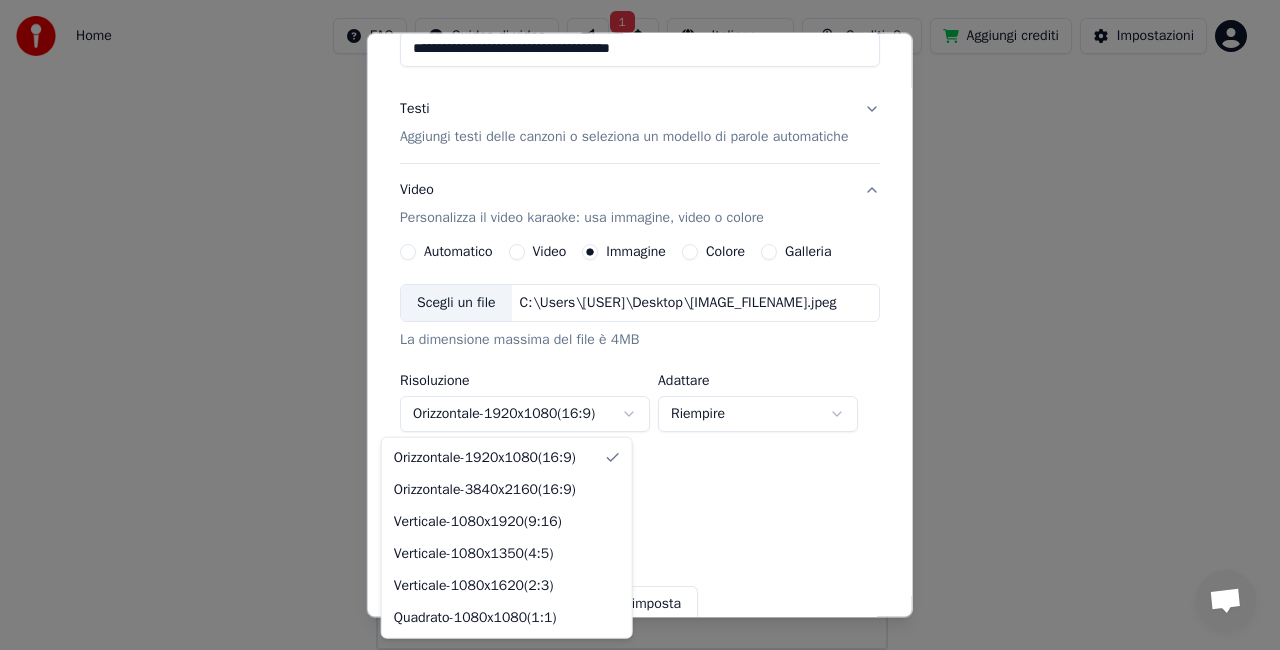 click on "Home FAQ Guides di video 1 Italiano Crediti 0 Aggiungi crediti Impostazioni Benvenuto in Youka Guarda il video di avvio rapido Aggiungi crediti Hai la possibilità di ascoltare o scaricare le tracce karaoke che hai già generato. Tuttavia, se desideri creare tracce karaoke aggiuntive, è necessario un aggiornamento. Libreria Accedi e gestisci tutte le tracce karaoke che hai creato. Modifica, organizza e perfeziona i tuoi progetti. Crea Karaoke Crea un karaoke da file audio o video (MP3, MP4 e altro), oppure incolla un URL per generare istantaneamente un video karaoke con testi sincronizzati. Per favore, aggiorna alla versione più recente La tua versione di Youka è obsoleta. Per favore, salva la tua libreria e i tuoi parametri (Impostazioni > Zona pericolosa > Esporta impostazioni) e aggiorna alla versione più recente per continuare a utilizzare Youka. Crea Karaoke Audio Video URL Scegli un file C:\Users\[USER]\Desktop\[ARTIST]   [SONG] karaoke.mp4 Titolo Testi Video Automatico Video  -" at bounding box center (631, 52) 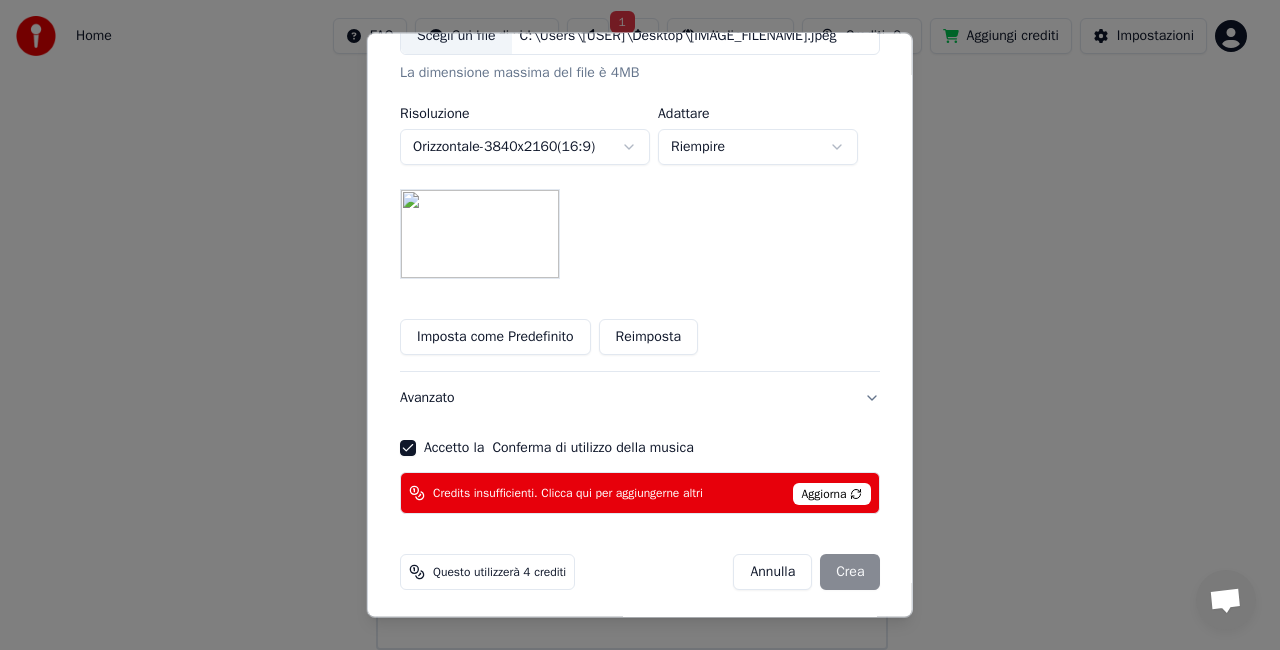 scroll, scrollTop: 473, scrollLeft: 0, axis: vertical 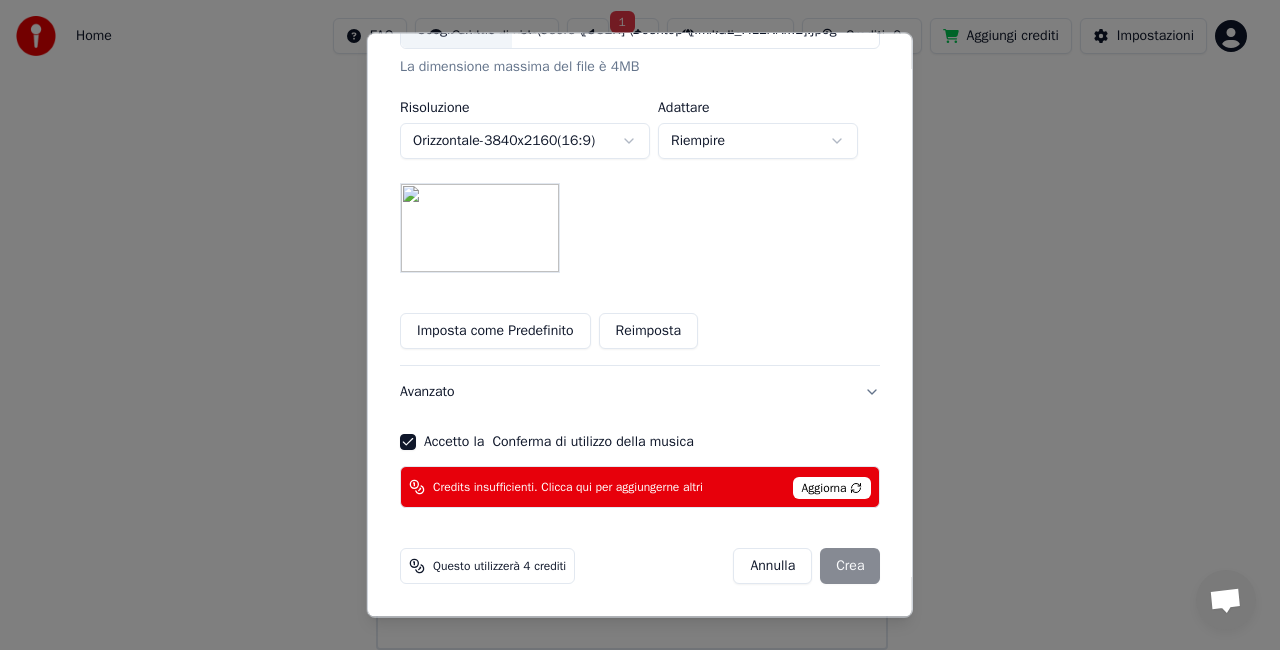 click on "Annulla Crea" at bounding box center (806, 566) 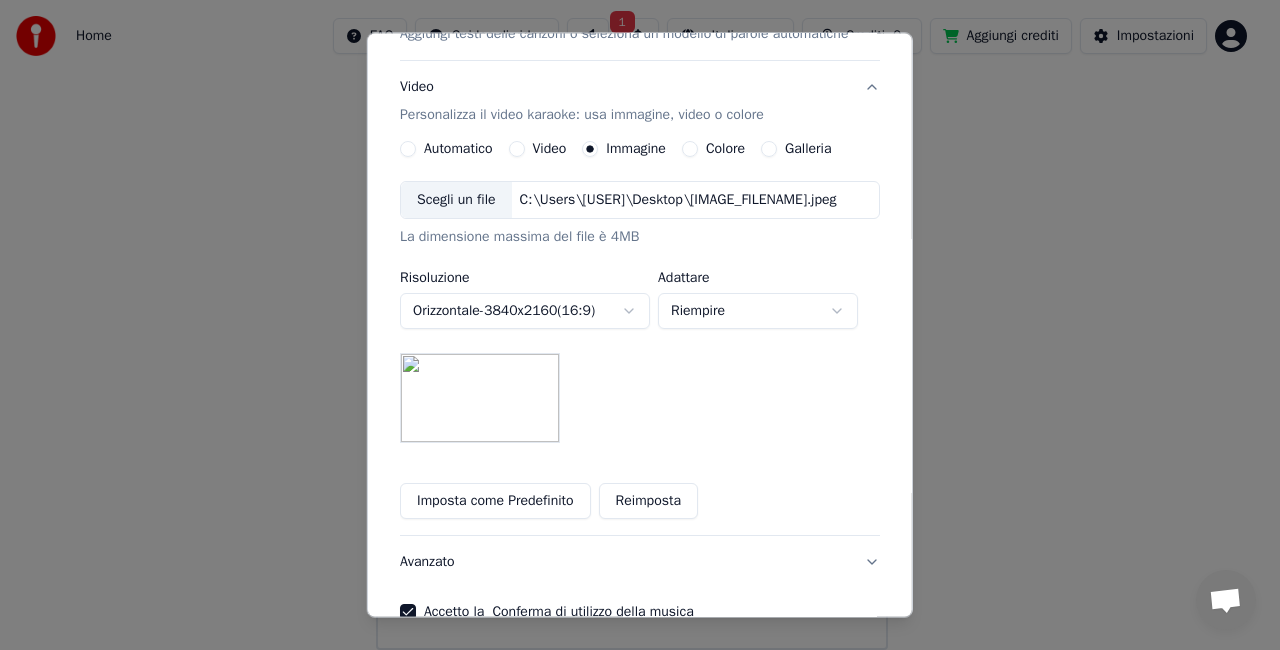 scroll, scrollTop: 173, scrollLeft: 0, axis: vertical 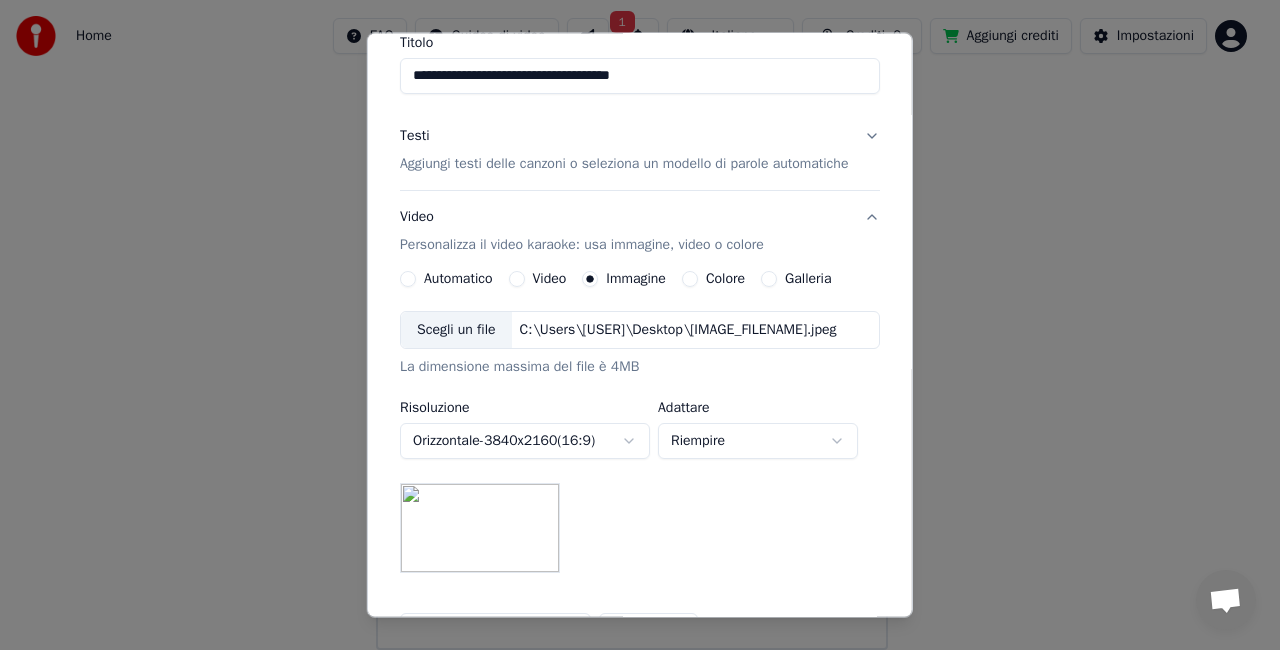 click on "Automatico" at bounding box center [408, 279] 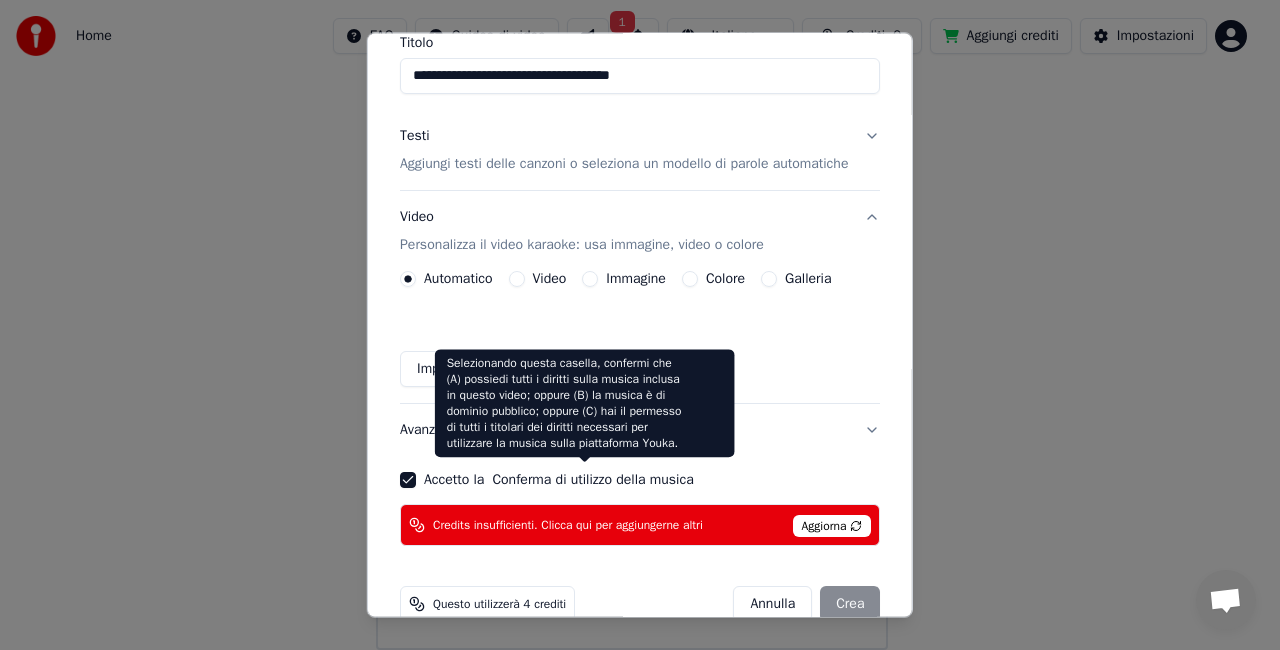 scroll, scrollTop: 211, scrollLeft: 0, axis: vertical 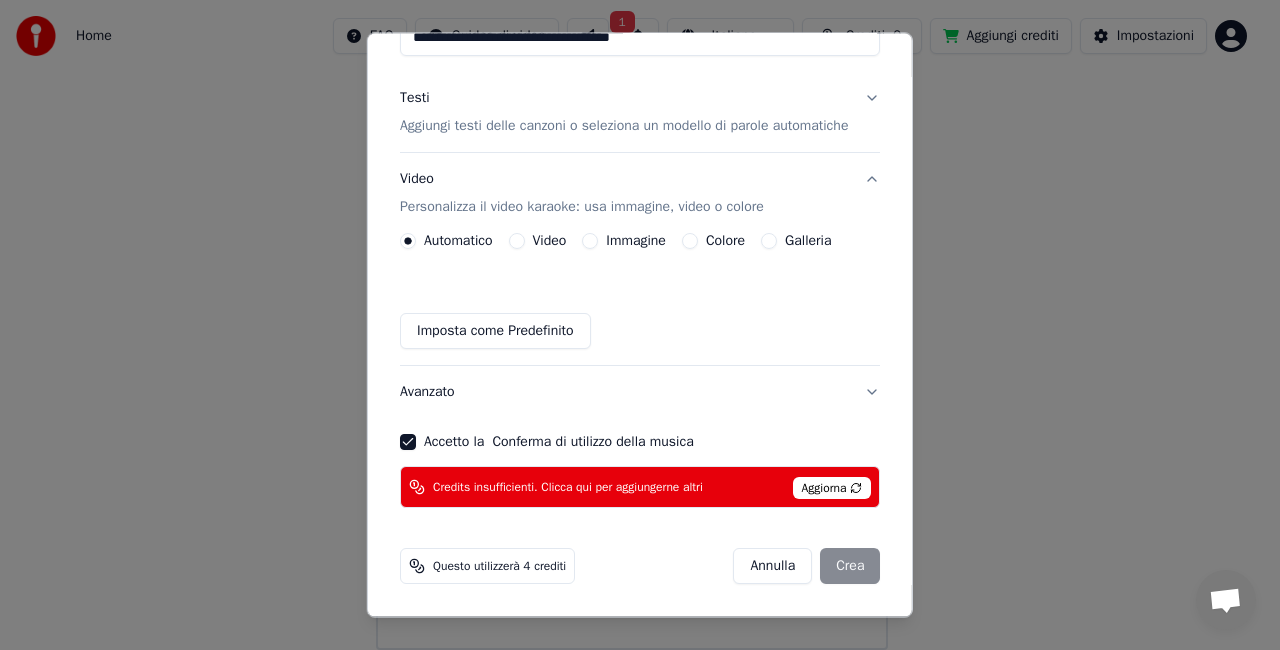 click on "Annulla Crea" at bounding box center (806, 566) 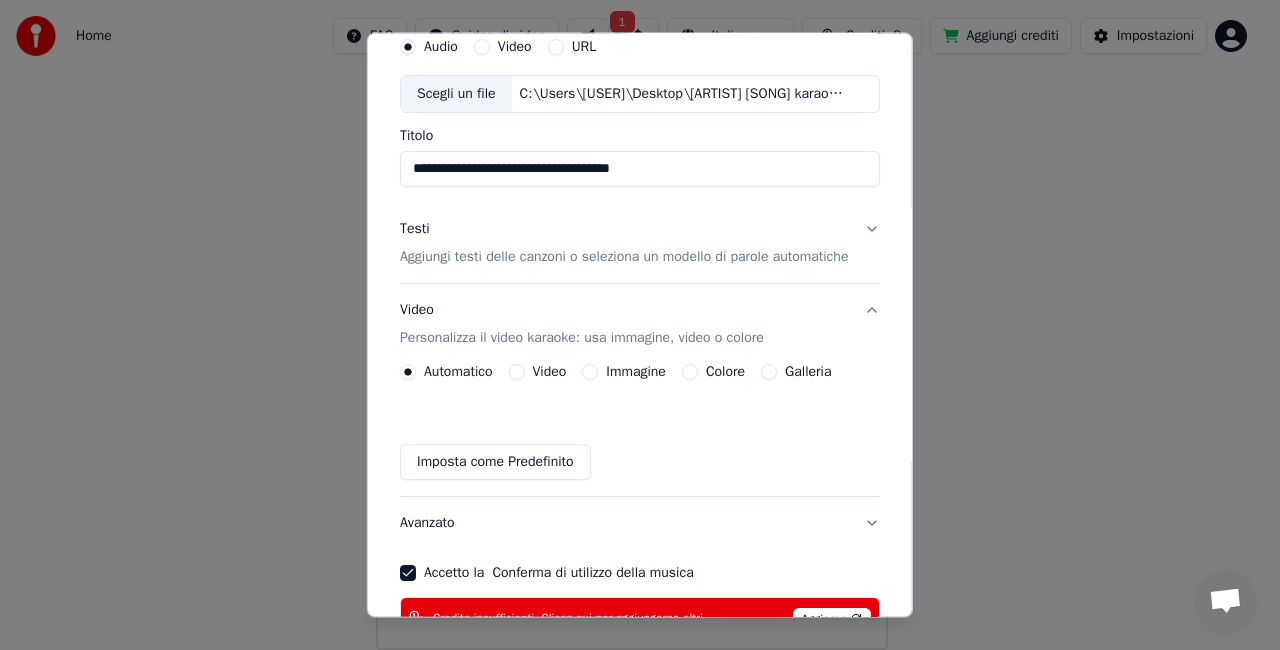scroll, scrollTop: 0, scrollLeft: 0, axis: both 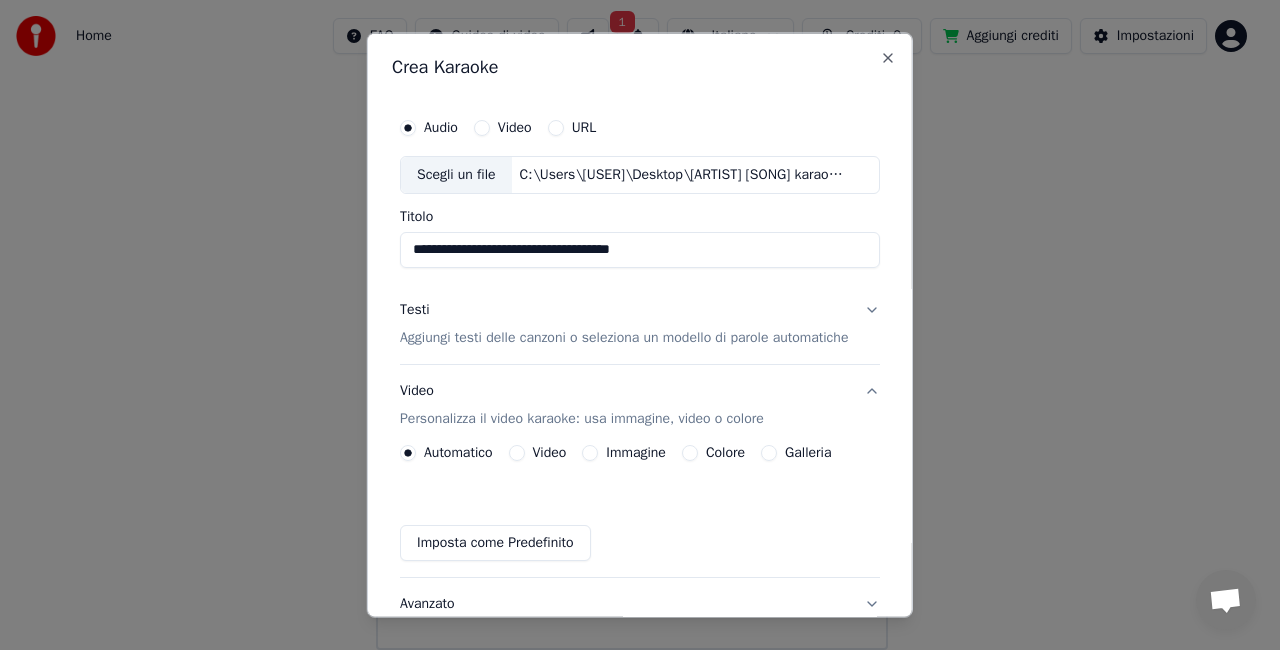 click on "Aggiungi testi delle canzoni o seleziona un modello di parole automatiche" at bounding box center [624, 337] 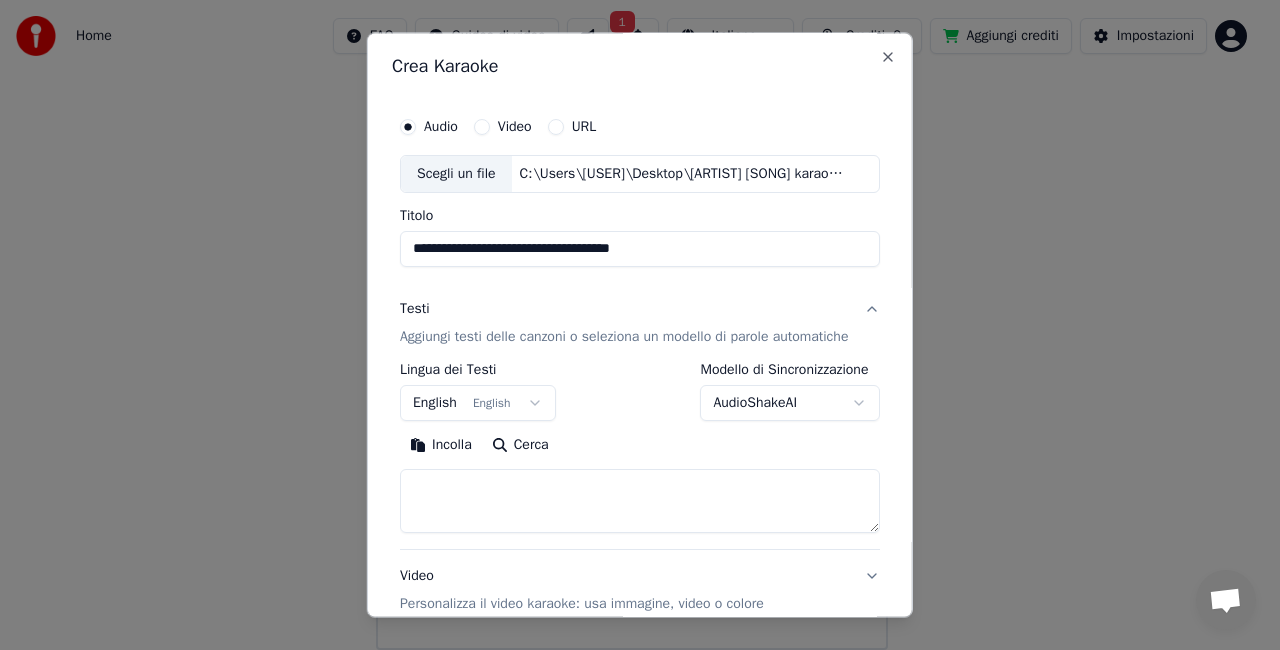 scroll, scrollTop: 0, scrollLeft: 0, axis: both 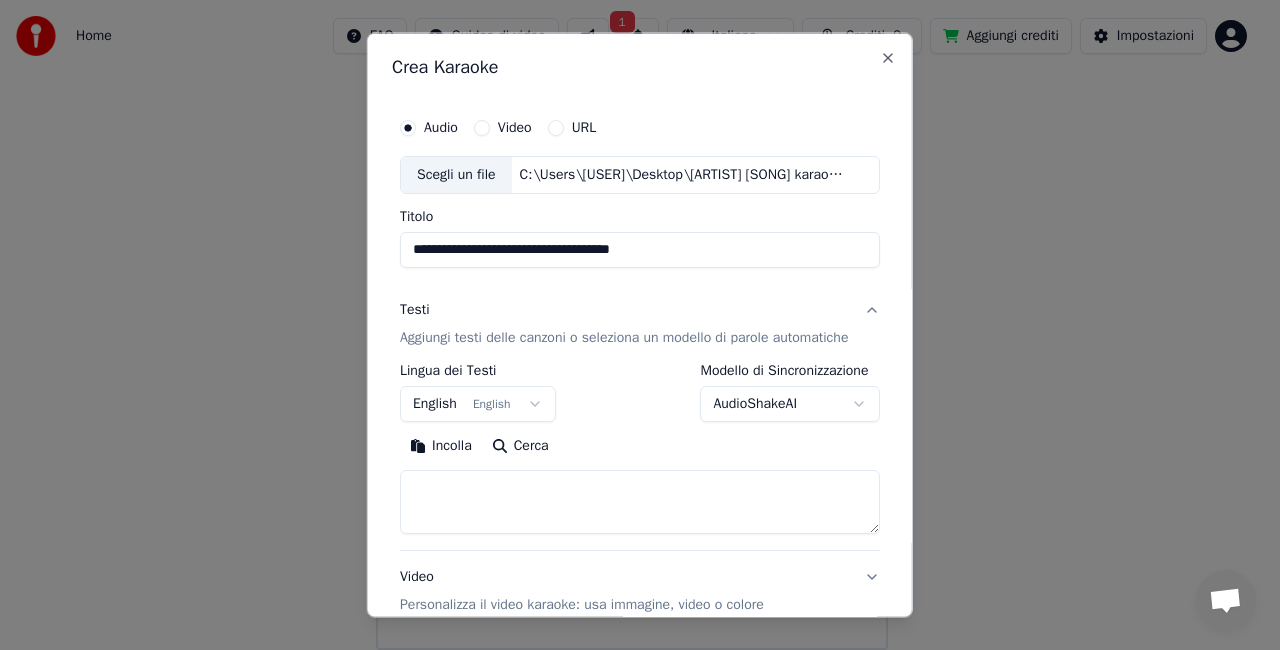 click on "Testi Aggiungi testi delle canzoni o seleziona un modello di parole automatiche" at bounding box center [640, 323] 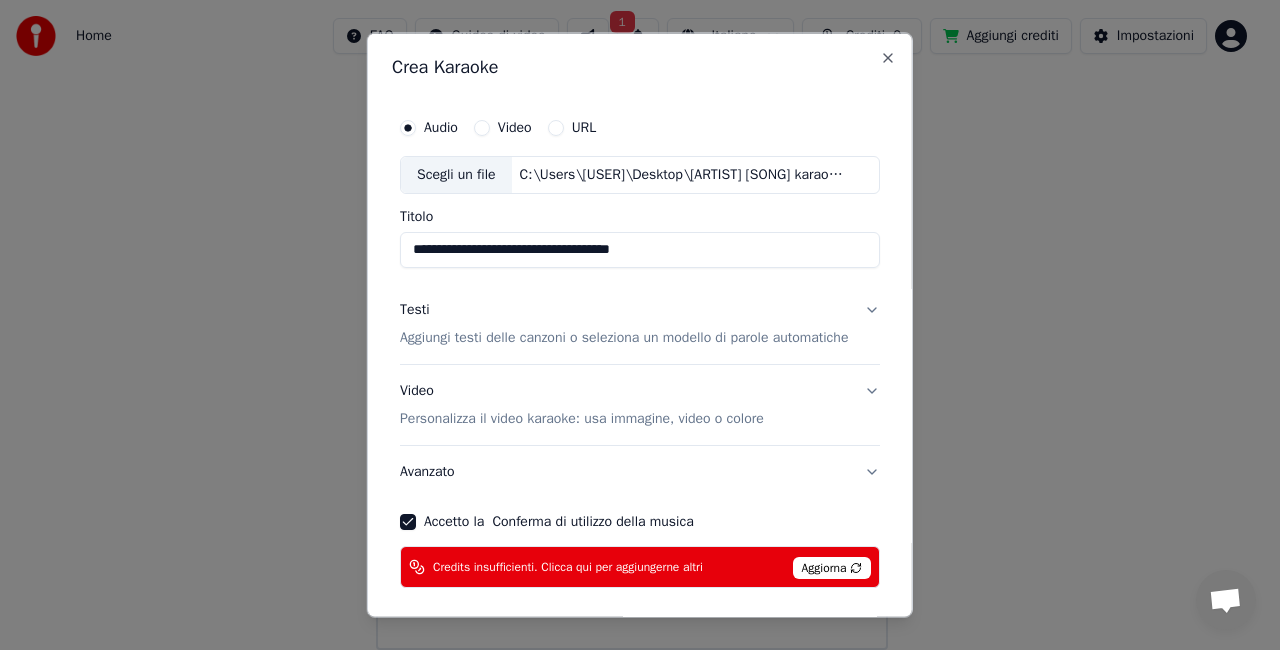 click on "Personalizza il video karaoke: usa immagine, video o colore" at bounding box center (582, 418) 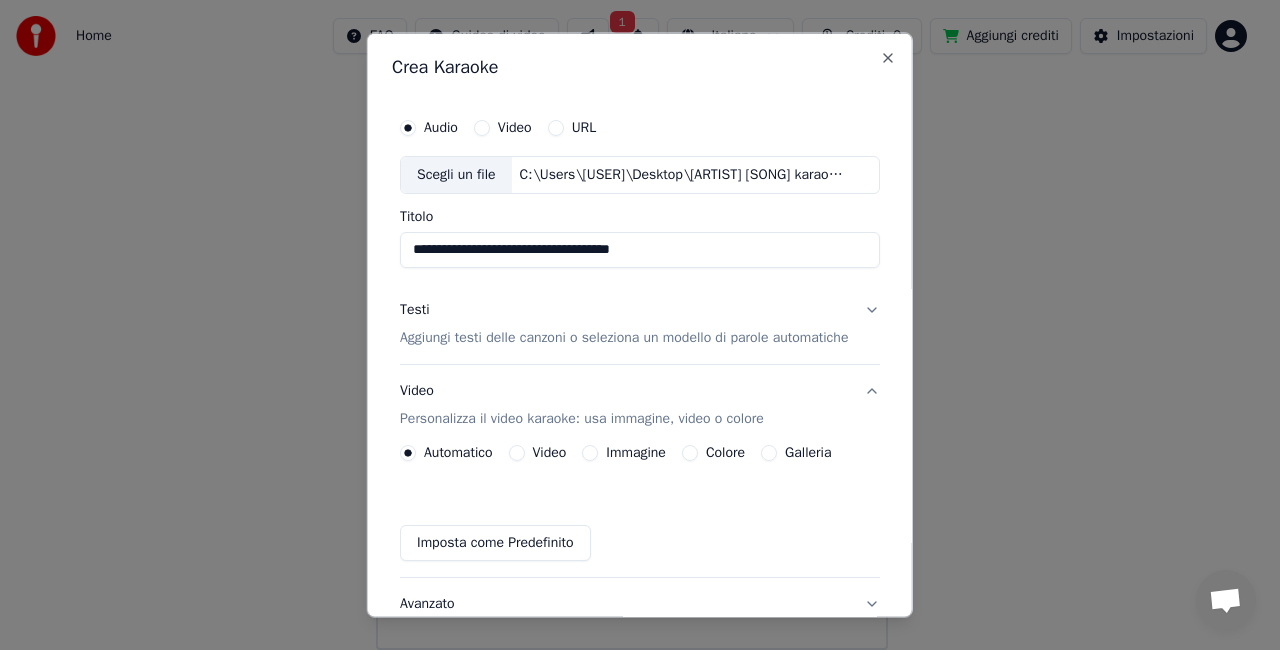 click on "Automatico" at bounding box center (408, 452) 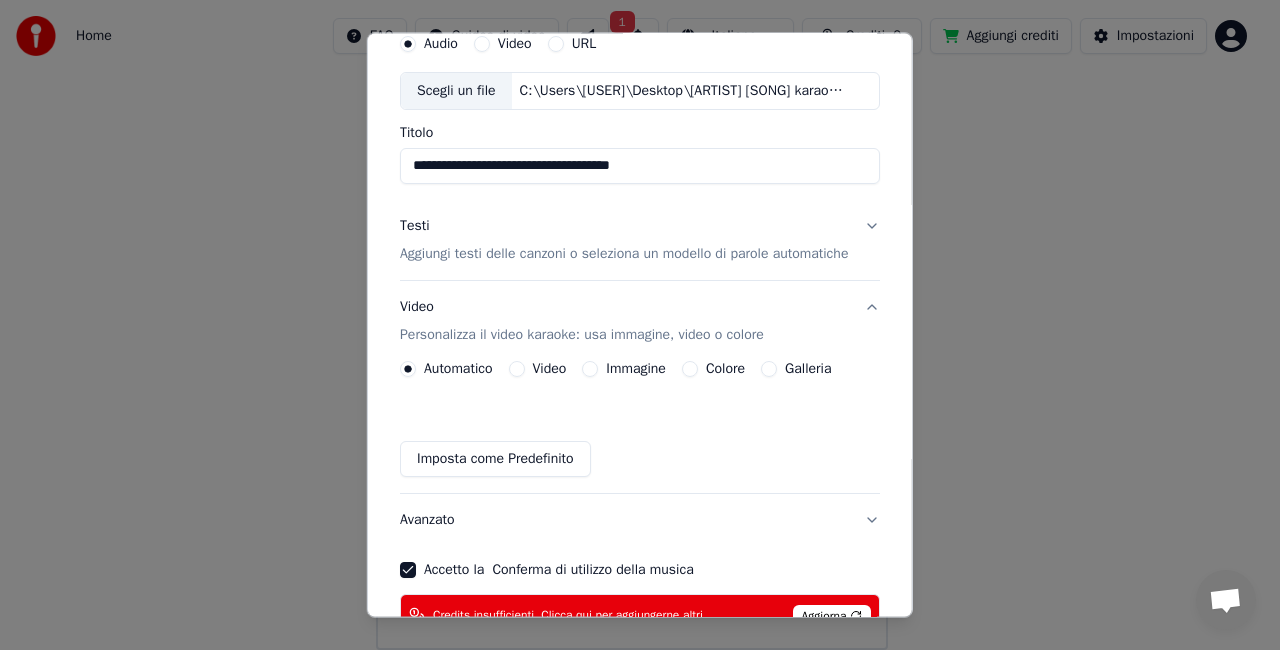 scroll, scrollTop: 211, scrollLeft: 0, axis: vertical 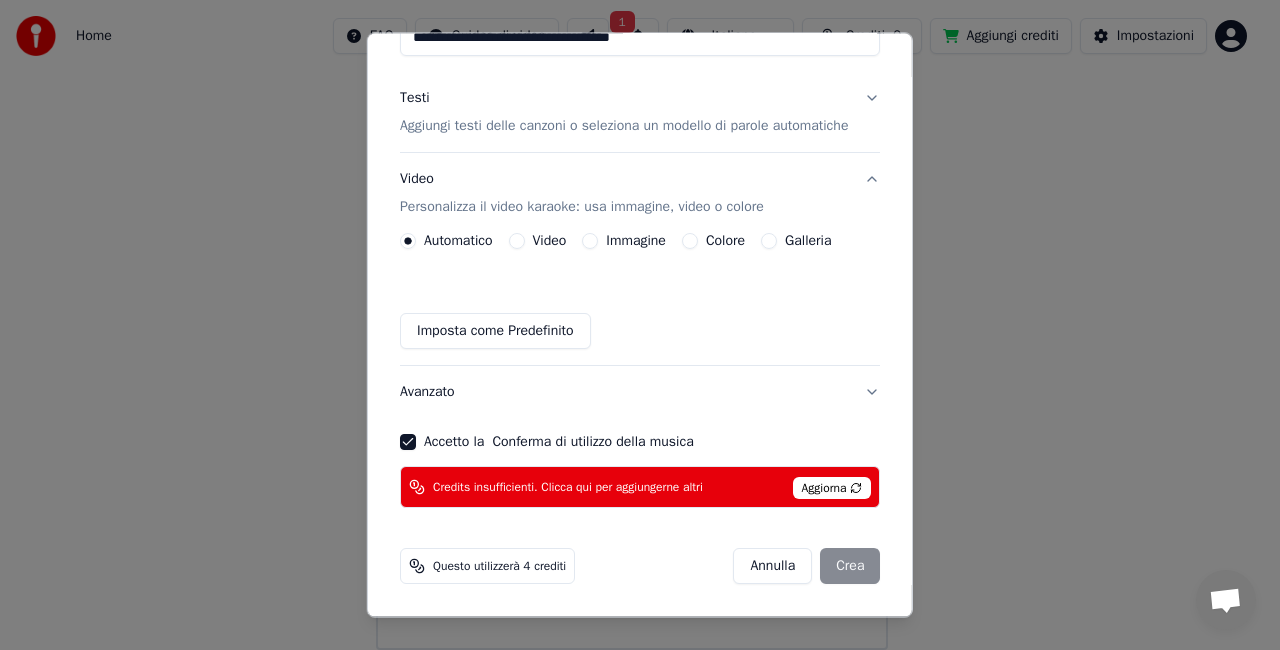 click on "Accetto la   Conferma di utilizzo della musica" at bounding box center (408, 442) 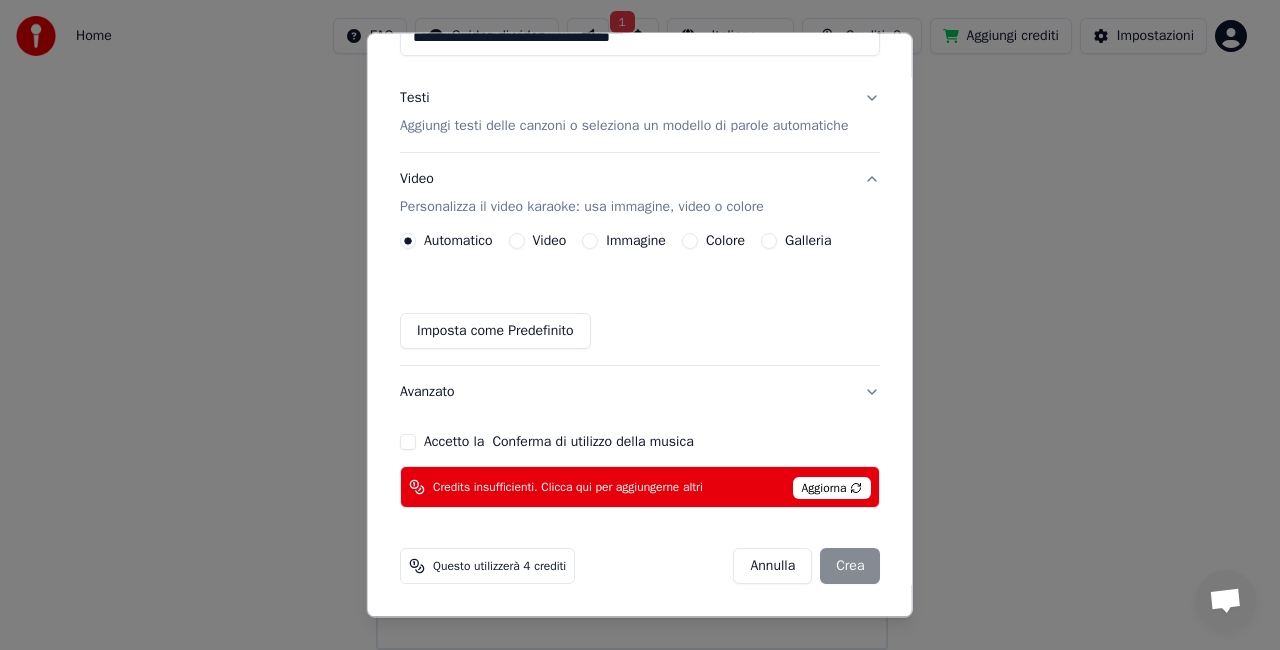 click on "Accetto la   Conferma di utilizzo della musica" at bounding box center [408, 442] 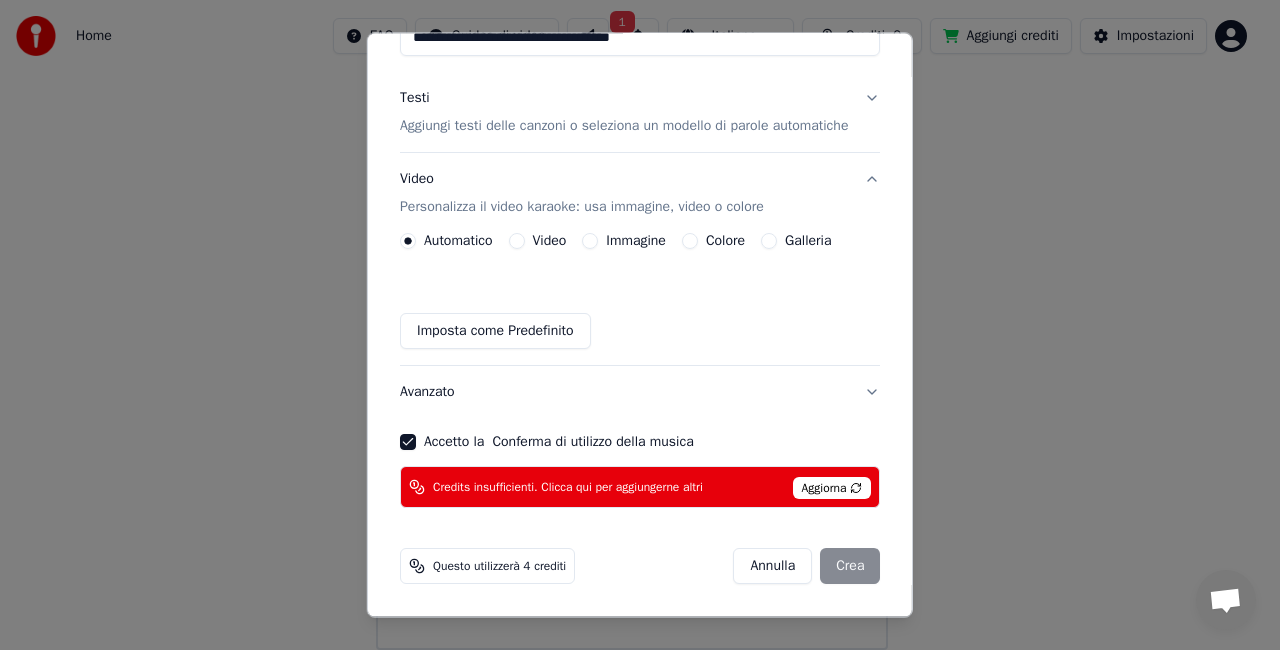 click on "Aggiorna" at bounding box center (831, 488) 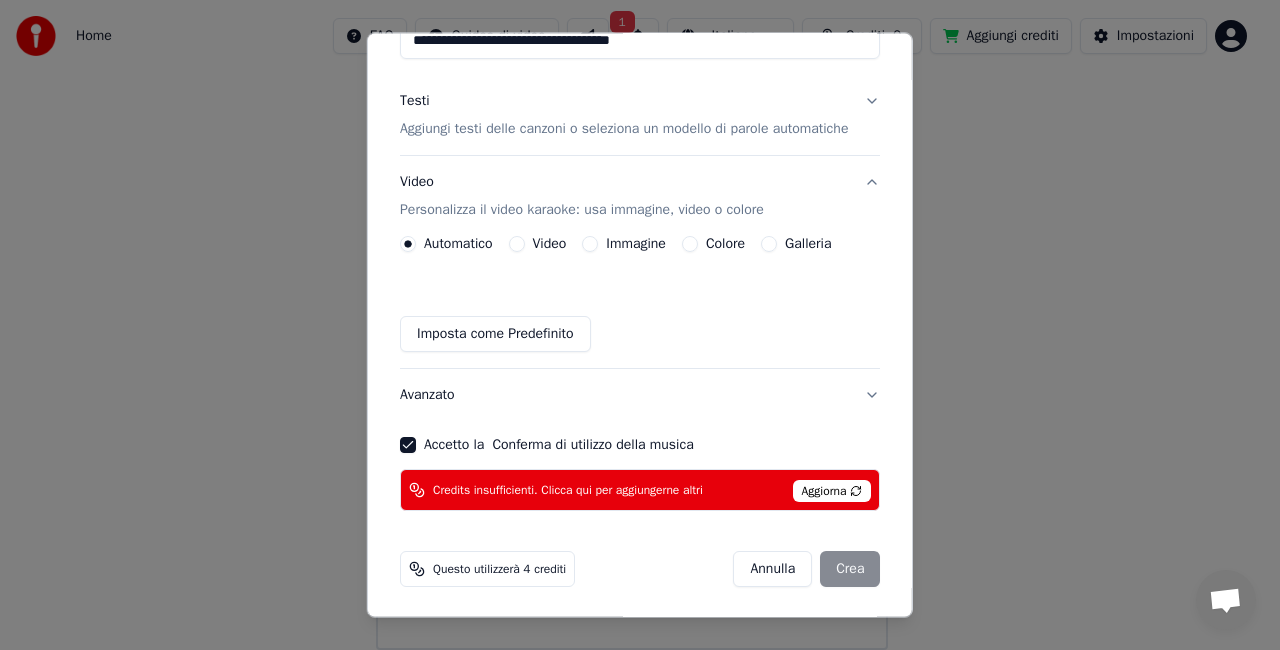 scroll, scrollTop: 211, scrollLeft: 0, axis: vertical 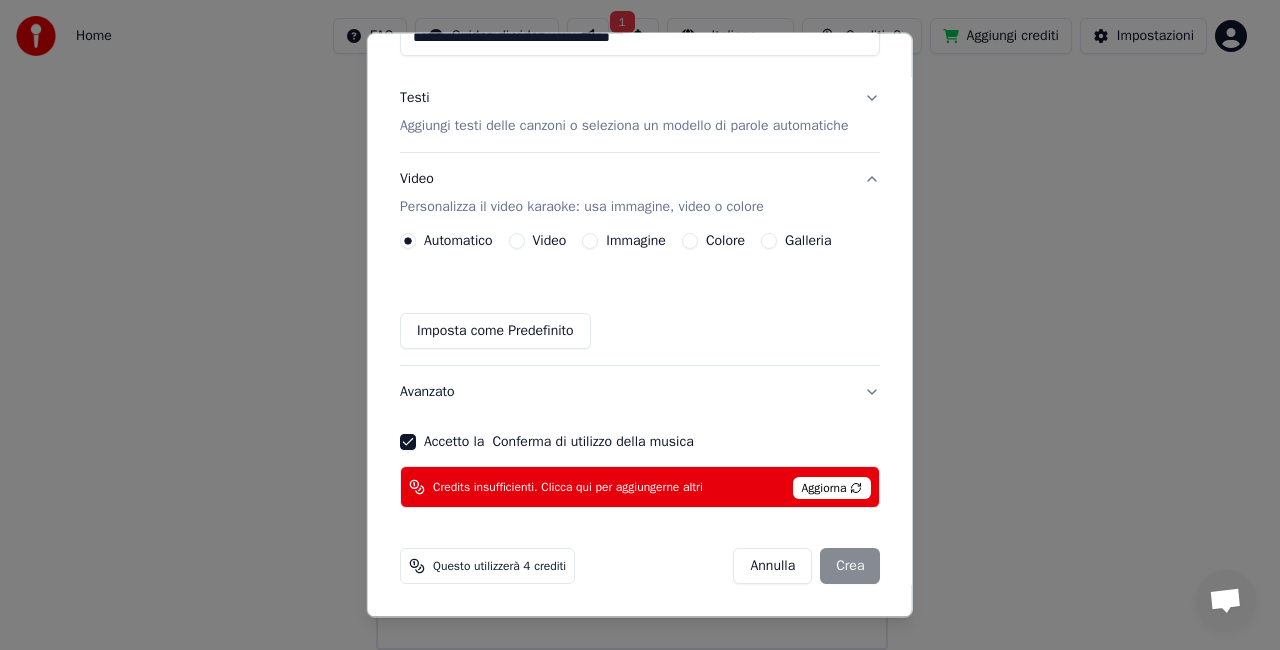 click on "Annulla Crea" at bounding box center [806, 566] 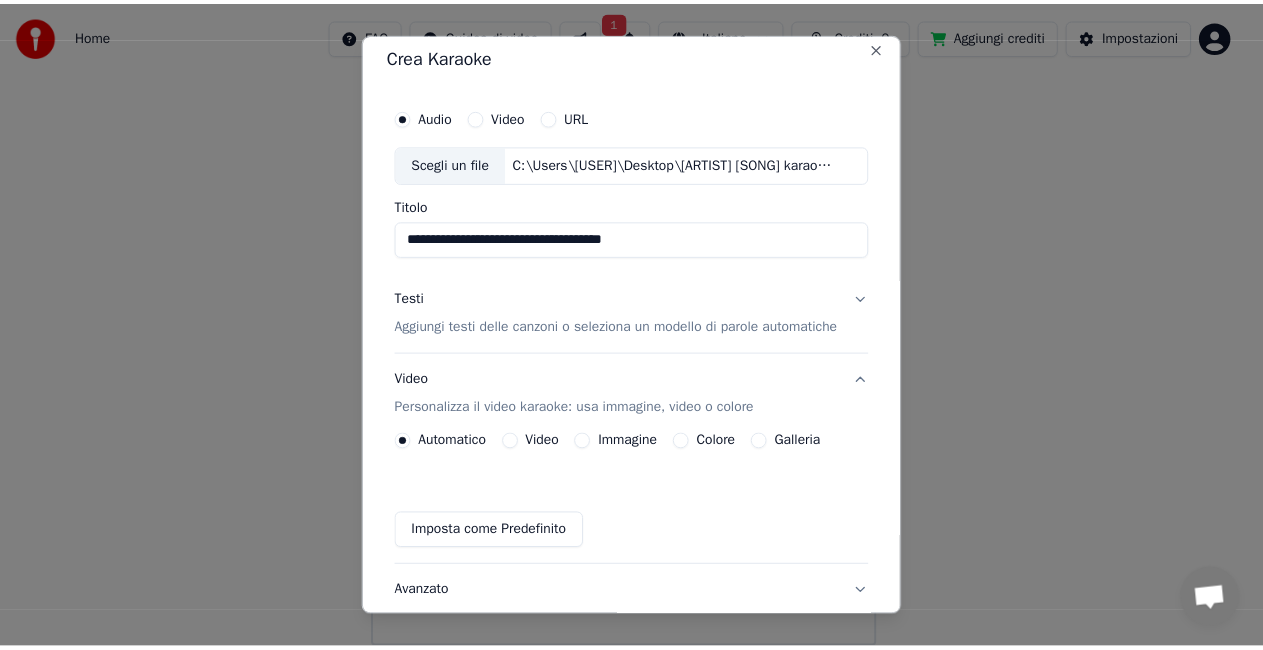 scroll, scrollTop: 0, scrollLeft: 0, axis: both 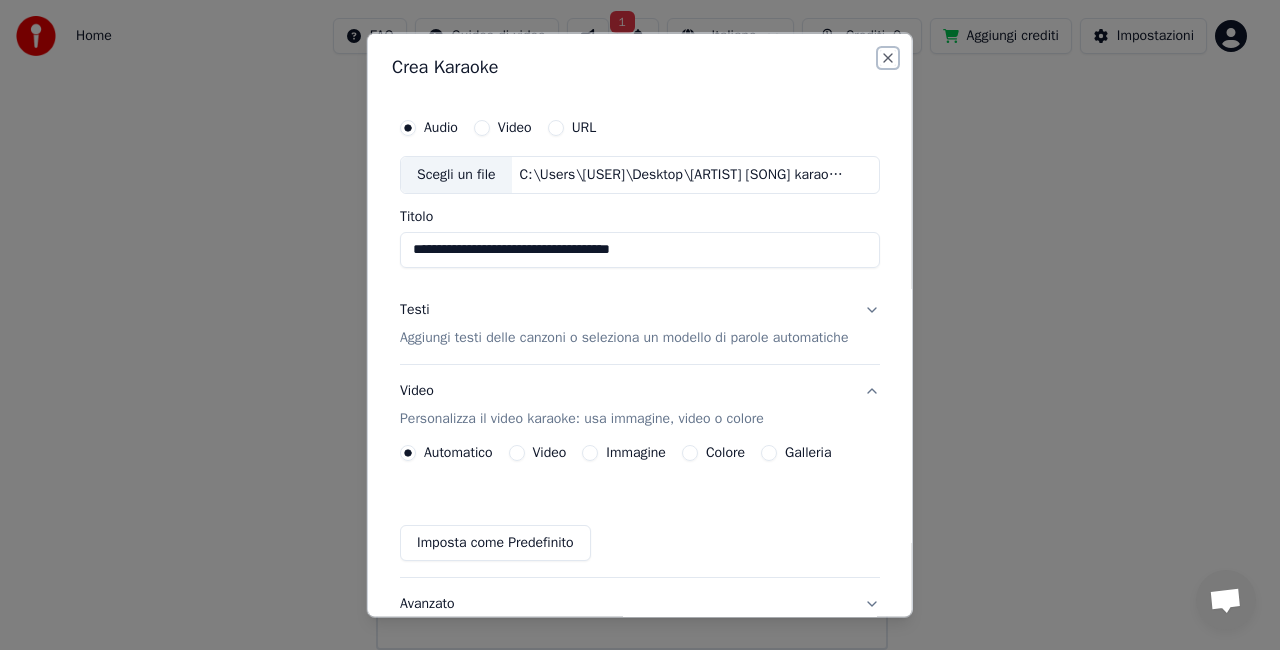 click on "Close" at bounding box center (888, 58) 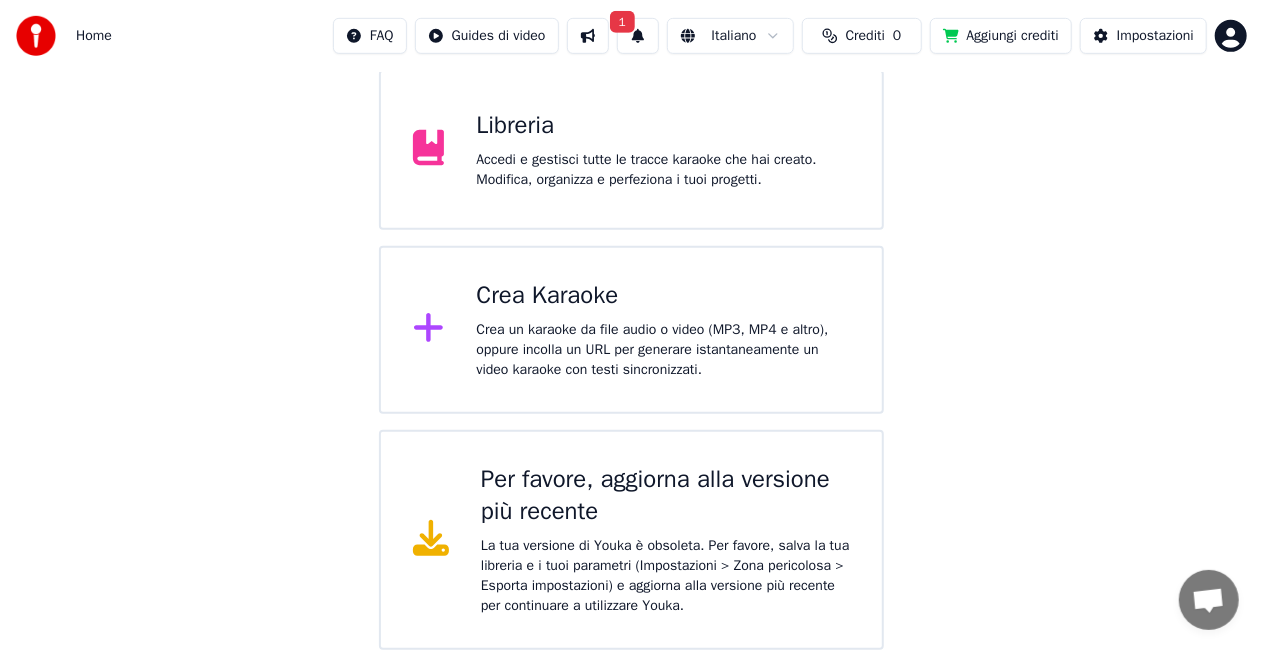 click on "Benvenuto in Youka Guarda il video di avvio rapido Aggiungi crediti Hai la possibilità di ascoltare o scaricare le tracce karaoke che hai già generato. Tuttavia, se desideri creare tracce karaoke aggiuntive, è necessario un aggiornamento. Libreria Accedi e gestisci tutte le tracce karaoke che hai creato. Modifica, organizza e perfeziona i tuoi progetti. Crea Karaoke Crea un karaoke da file audio o video (MP3, MP4 e altro), oppure incolla un URL per generare istantaneamente un video karaoke con testi sincronizzati. Per favore, aggiorna alla versione più recente La tua versione di Youka è obsoleta. Per favore, salva la tua libreria e i tuoi parametri (Impostazioni > Zona pericolosa > Esporta impostazioni) e aggiorna alla versione più recente per continuare a utilizzare Youka." at bounding box center [631, 88] 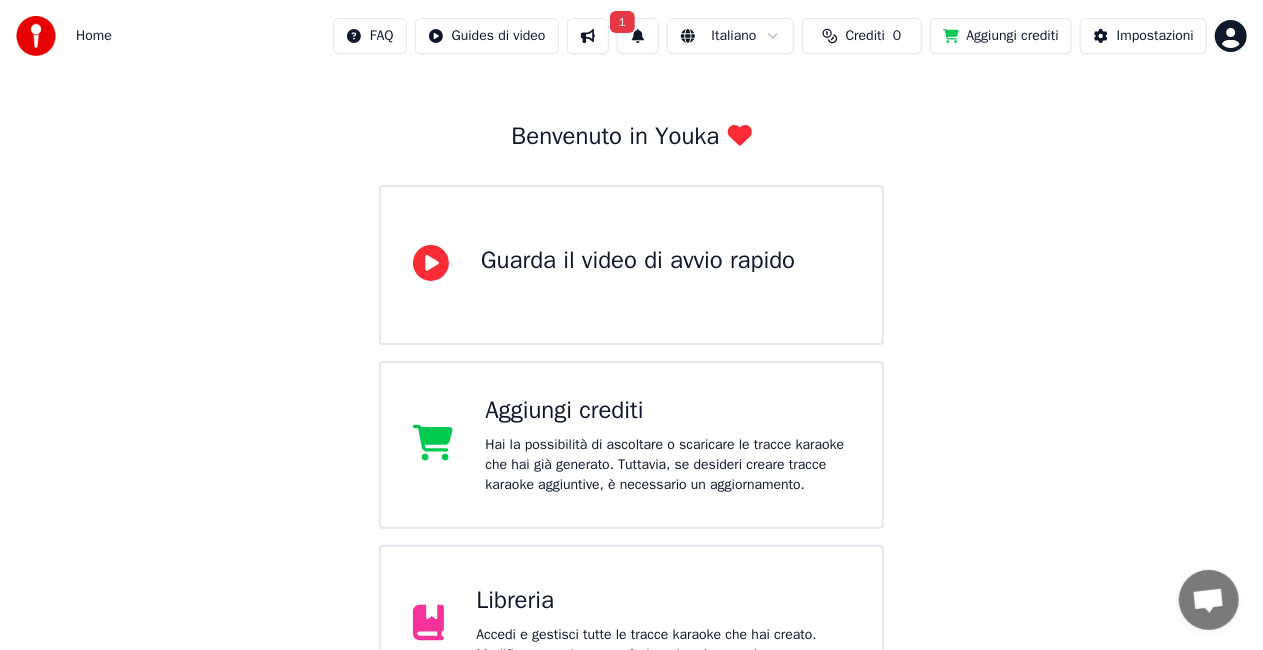 scroll, scrollTop: 0, scrollLeft: 0, axis: both 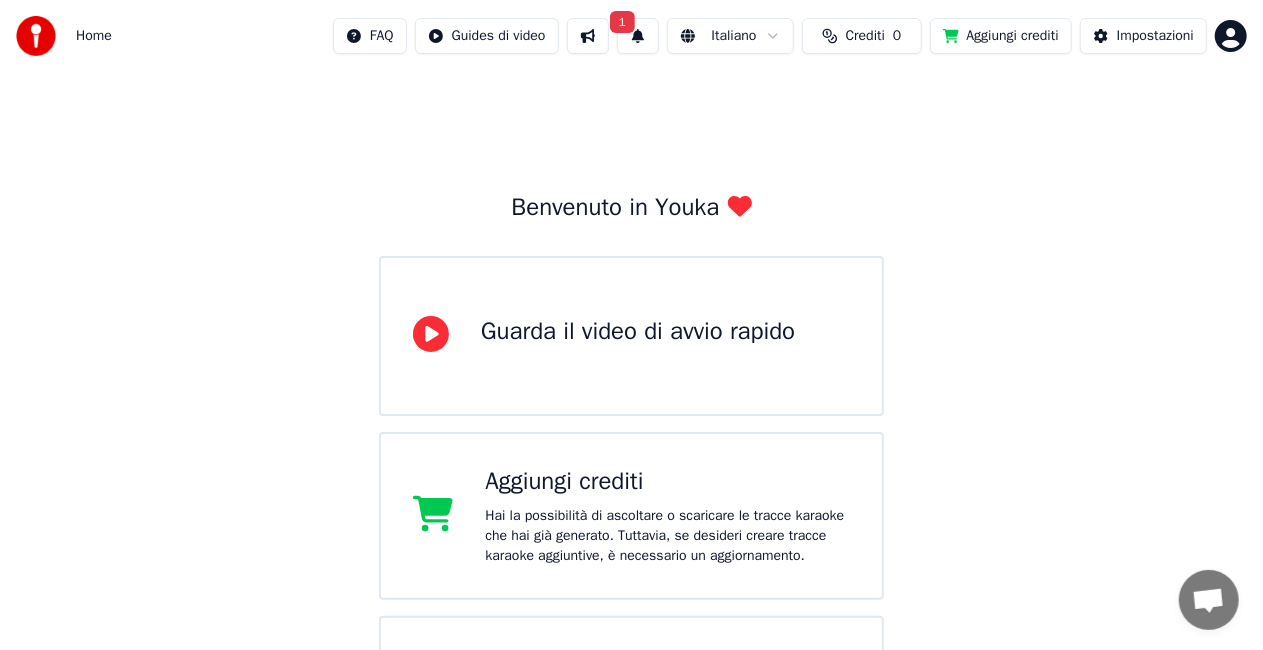 click on "Crediti" at bounding box center [865, 36] 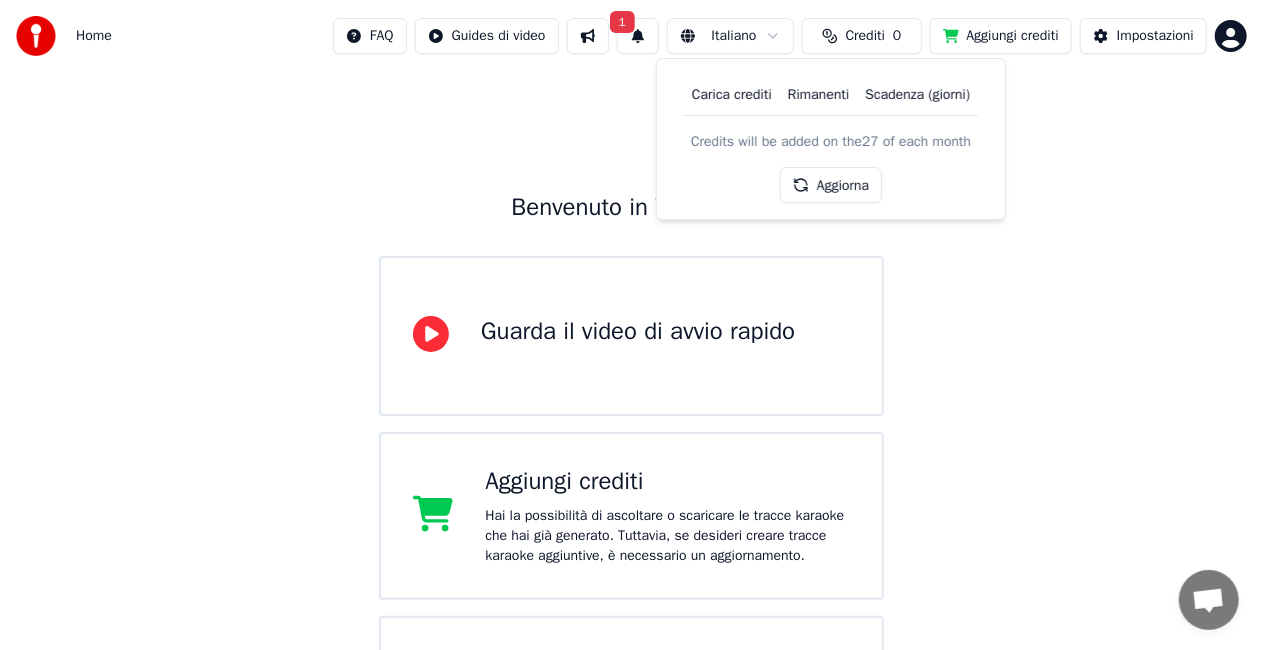 click on "Carica crediti" at bounding box center (732, 95) 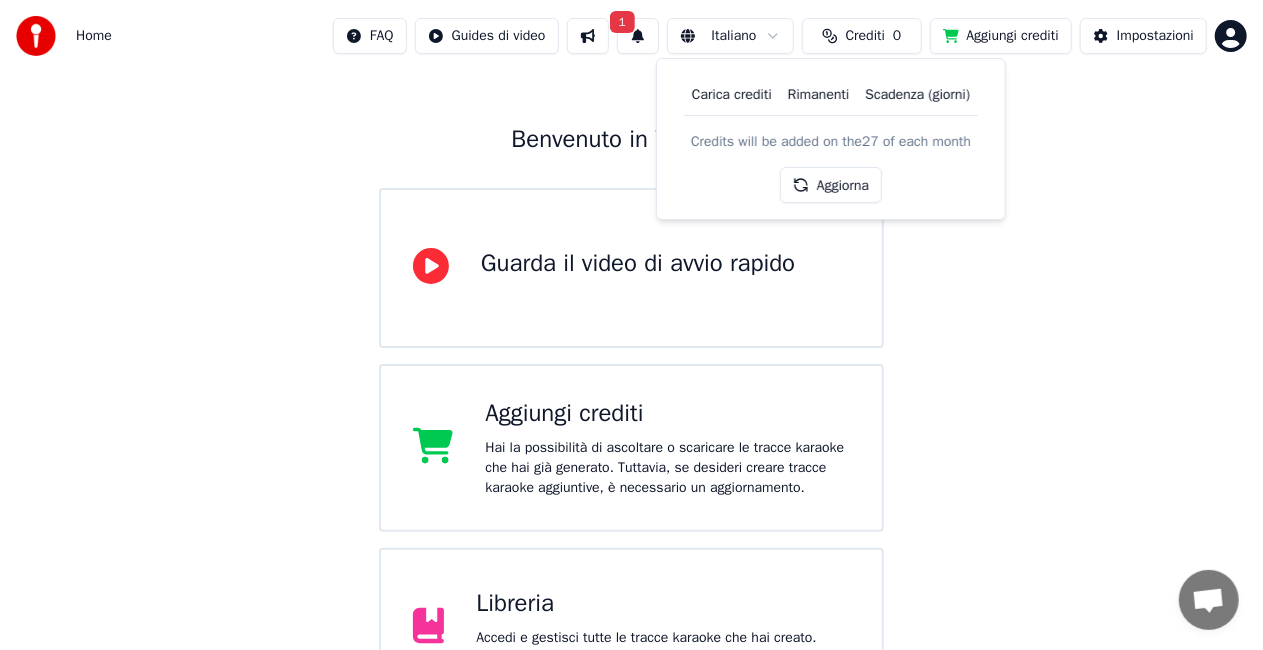 scroll, scrollTop: 100, scrollLeft: 0, axis: vertical 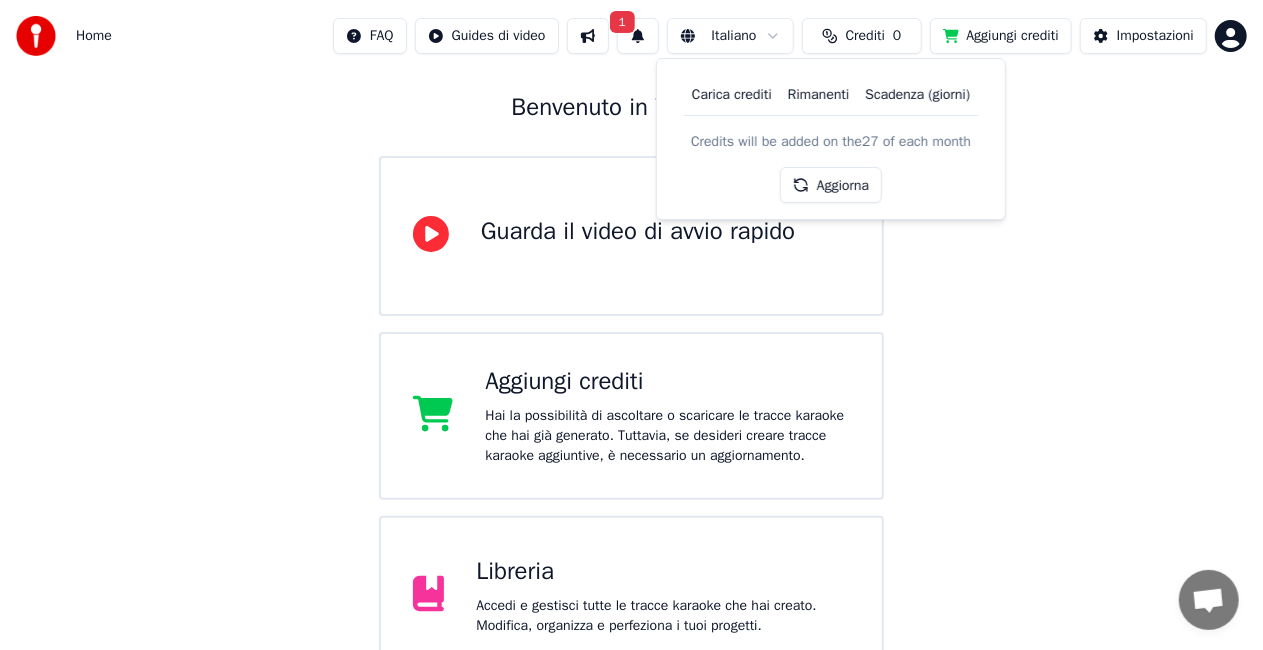 click 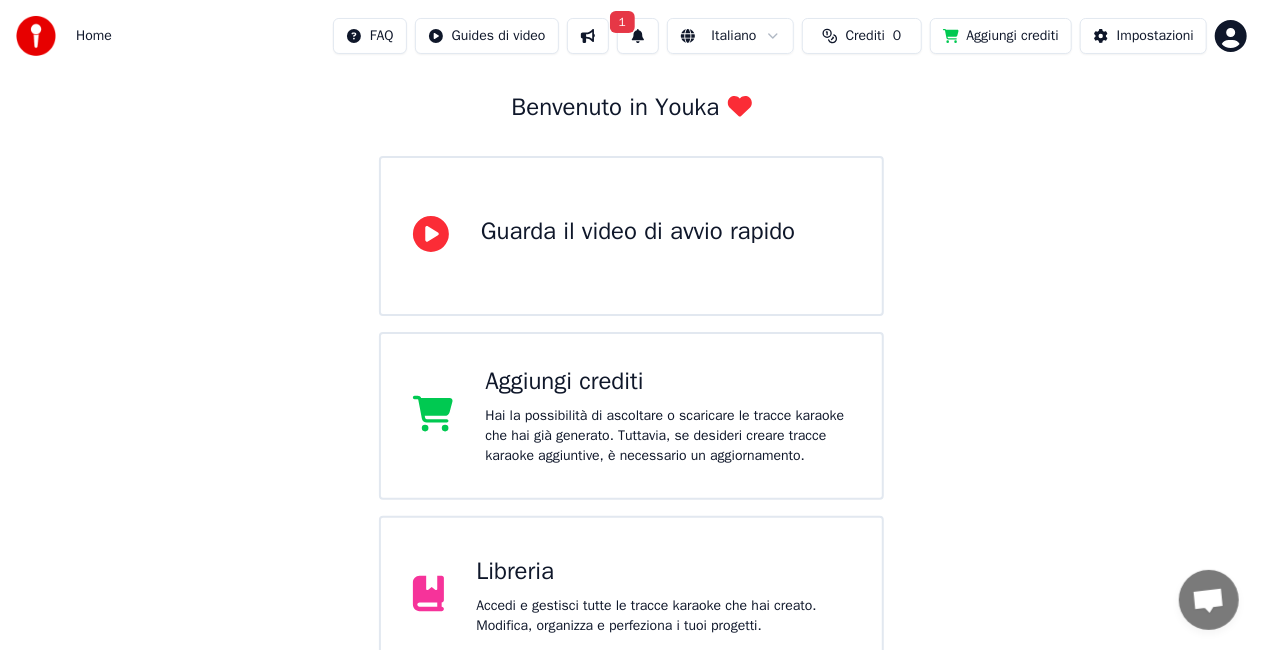 click on "Benvenuto in Youka Guarda il video di avvio rapido Aggiungi crediti Hai la possibilità di ascoltare o scaricare le tracce karaoke che hai già generato. Tuttavia, se desideri creare tracce karaoke aggiuntive, è necessario un aggiornamento. Libreria Accedi e gestisci tutte le tracce karaoke che hai creato. Modifica, organizza e perfeziona i tuoi progetti. Crea Karaoke Crea un karaoke da file audio o video (MP3, MP4 e altro), oppure incolla un URL per generare istantaneamente un video karaoke con testi sincronizzati. Per favore, aggiorna alla versione più recente La tua versione di Youka è obsoleta. Per favore, salva la tua libreria e i tuoi parametri (Impostazioni > Zona pericolosa > Esporta impostazioni) e aggiorna alla versione più recente per continuare a utilizzare Youka." at bounding box center [631, 534] 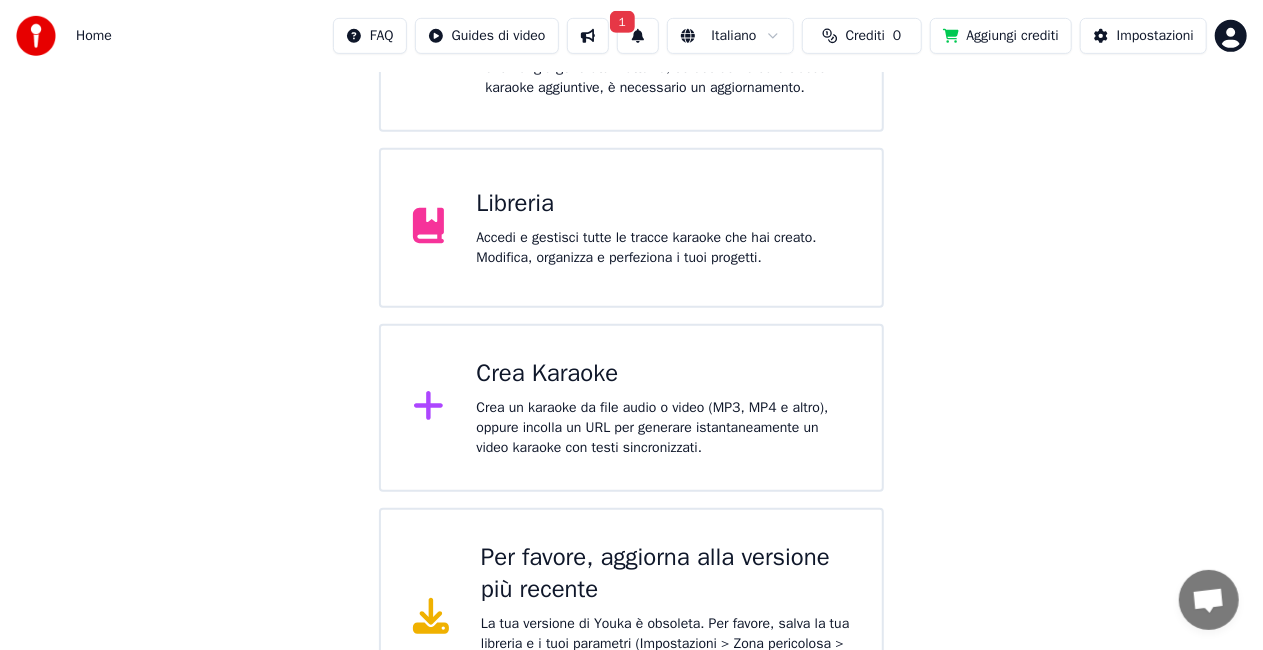 scroll, scrollTop: 546, scrollLeft: 0, axis: vertical 